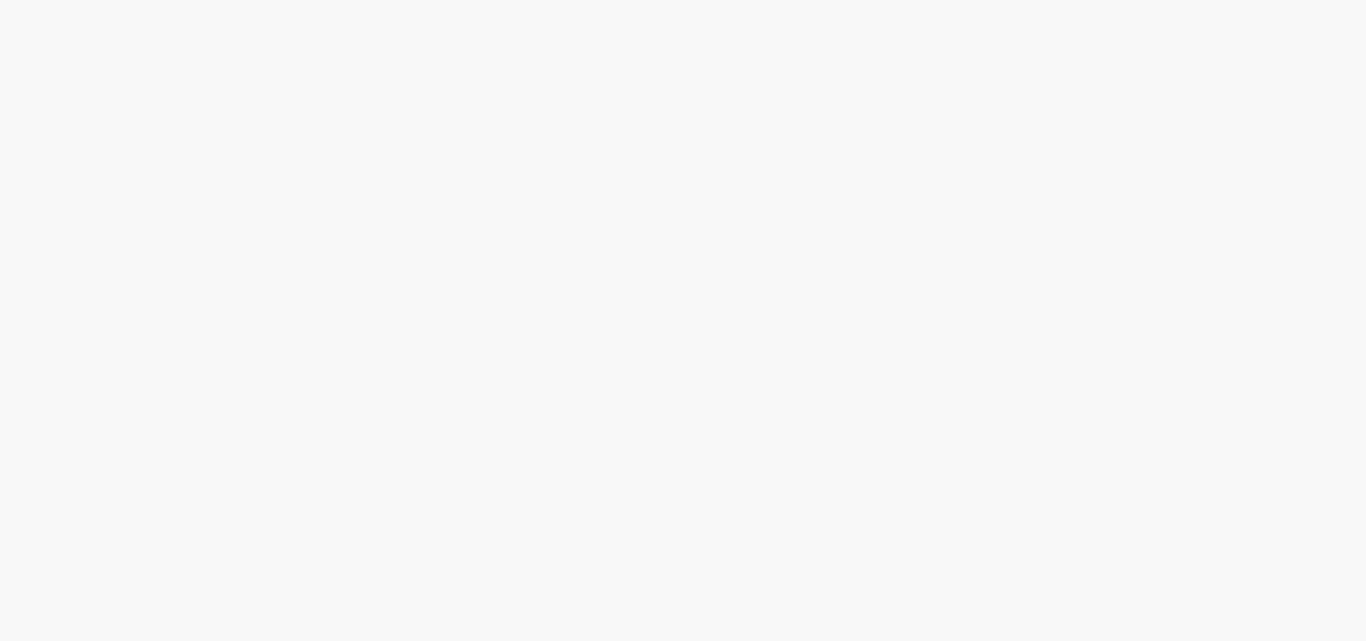 scroll, scrollTop: 0, scrollLeft: 0, axis: both 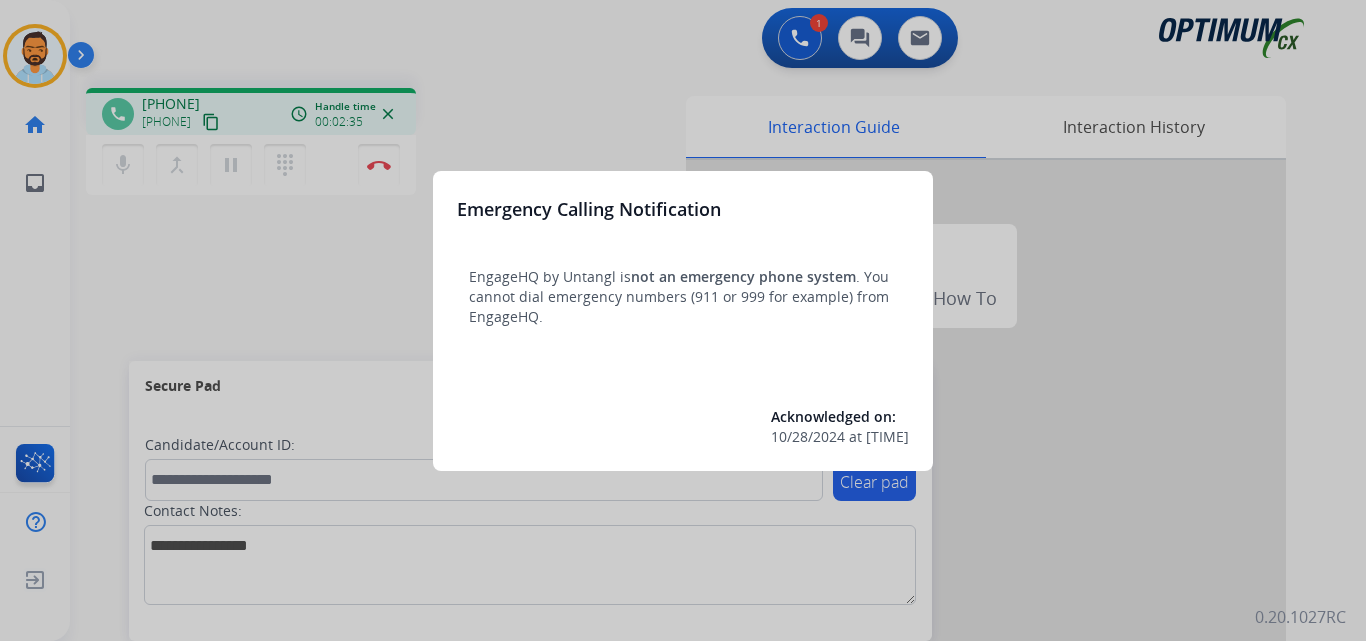 click at bounding box center [683, 320] 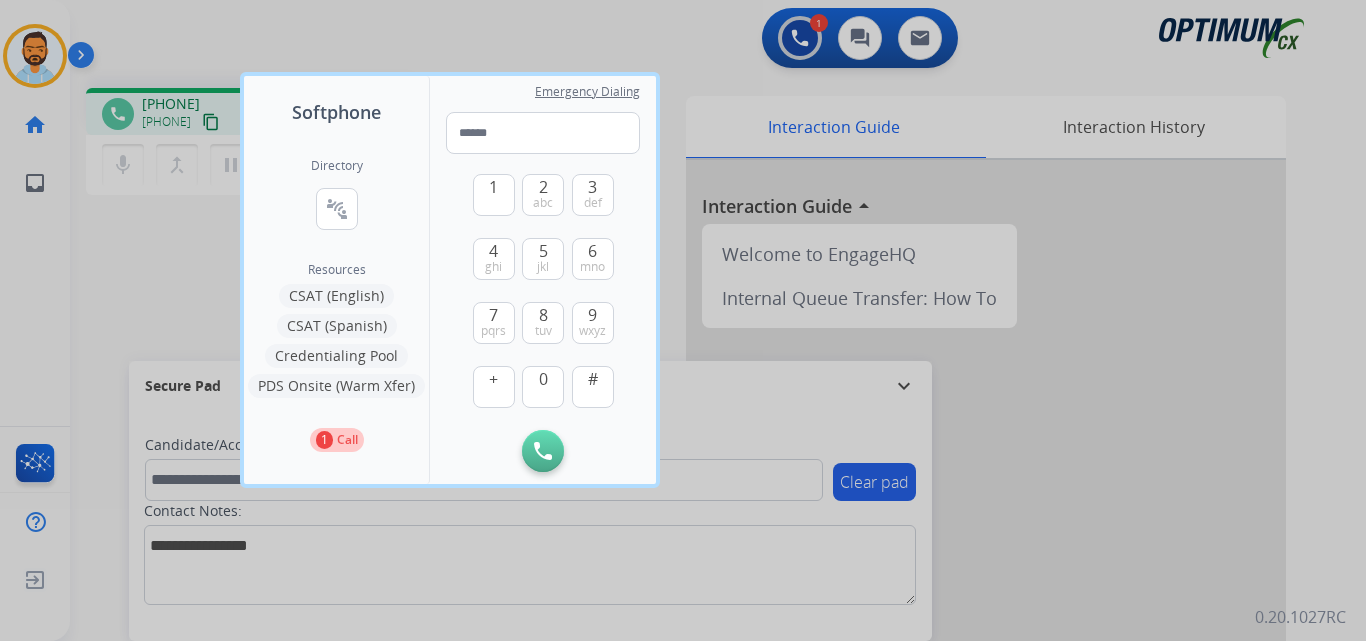 click at bounding box center [683, 320] 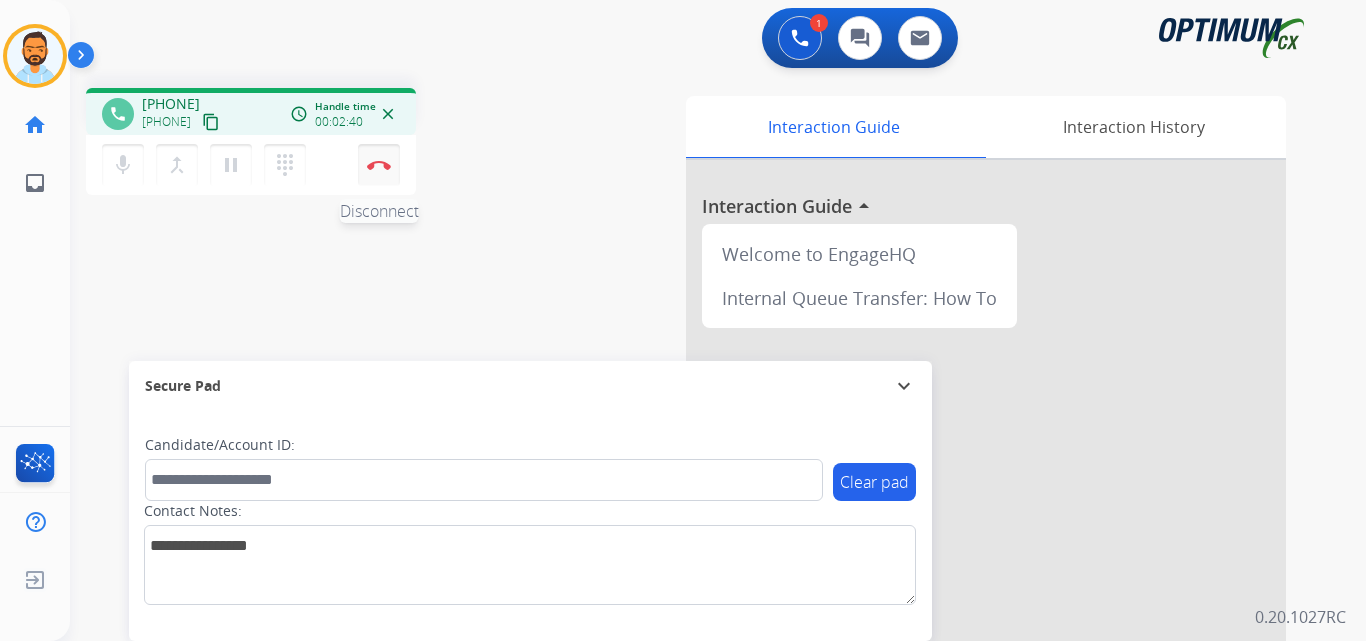 click on "Disconnect" at bounding box center (379, 165) 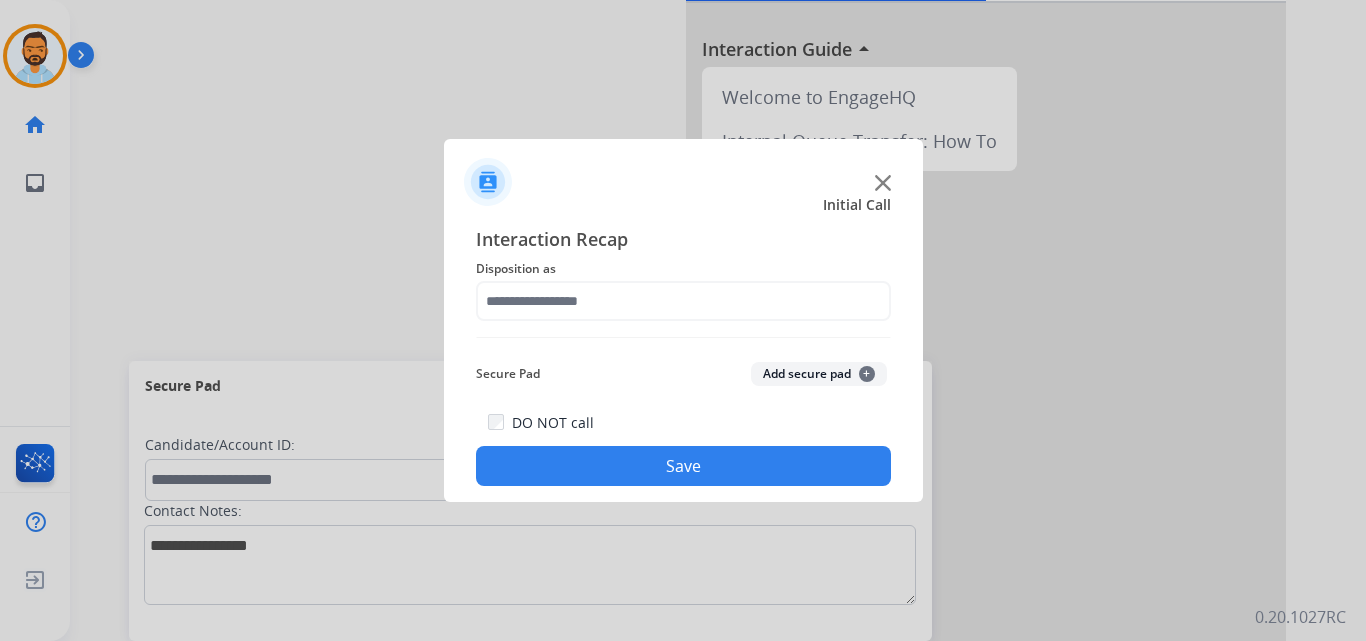 scroll, scrollTop: 148, scrollLeft: 0, axis: vertical 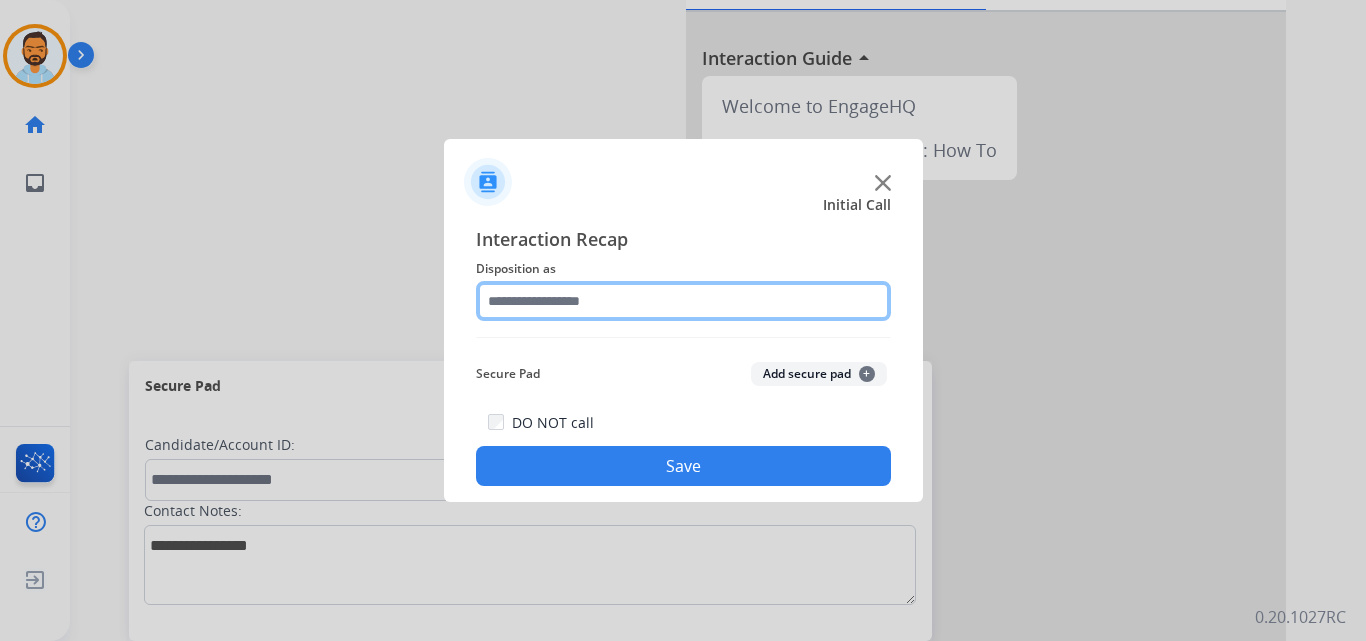 click 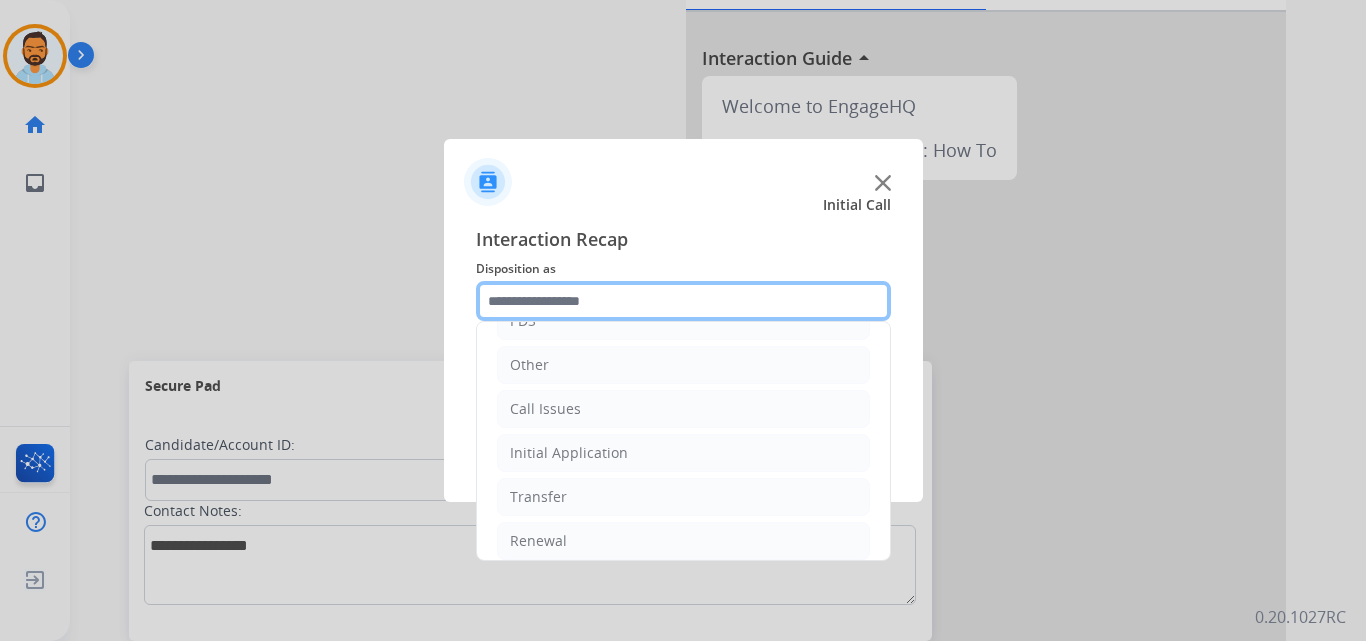 scroll, scrollTop: 136, scrollLeft: 0, axis: vertical 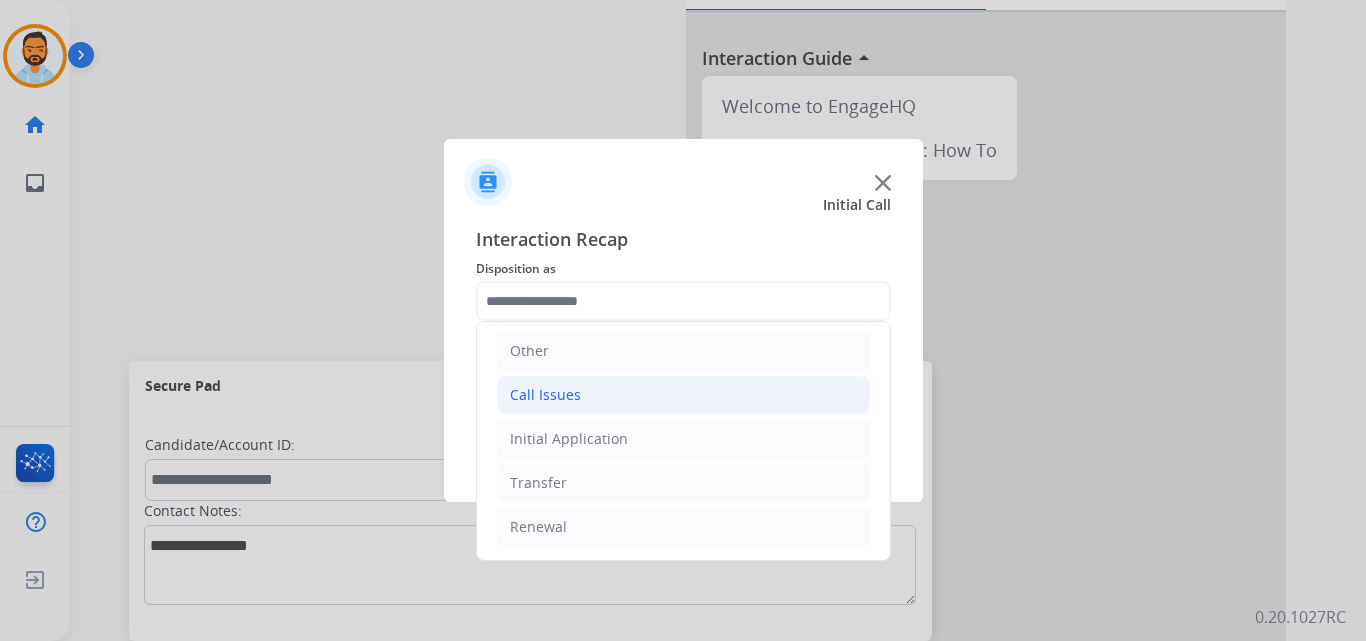click on "Call Issues" 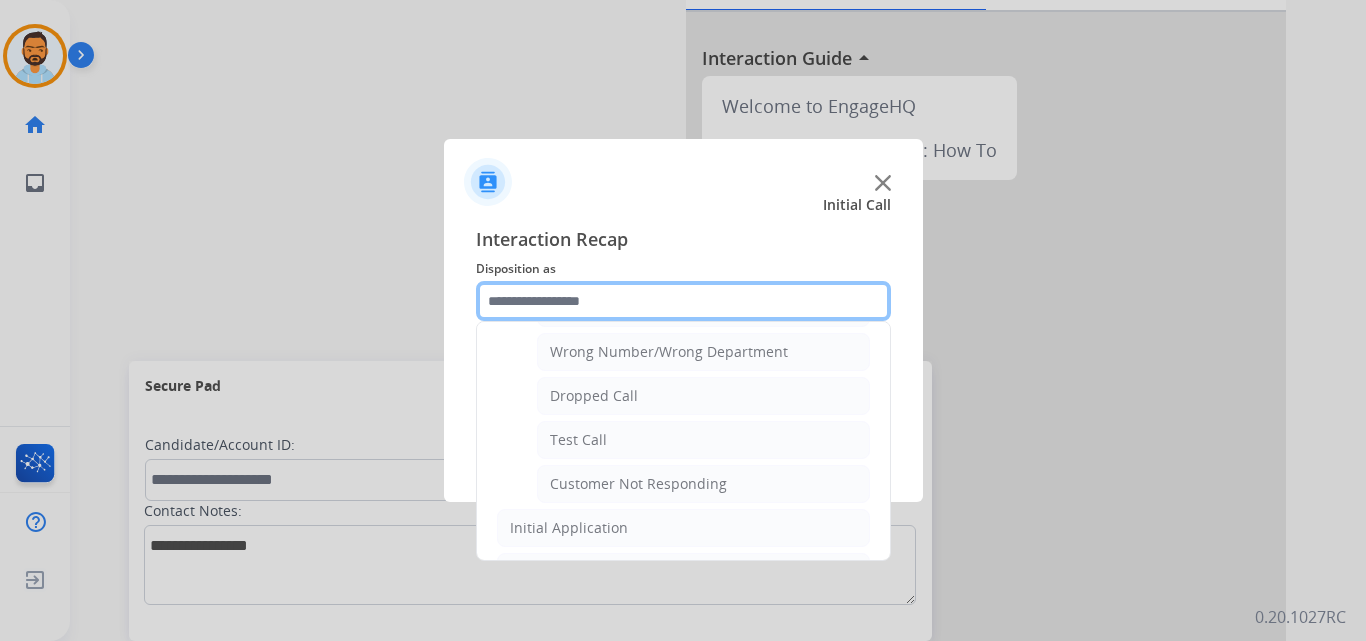 scroll, scrollTop: 268, scrollLeft: 0, axis: vertical 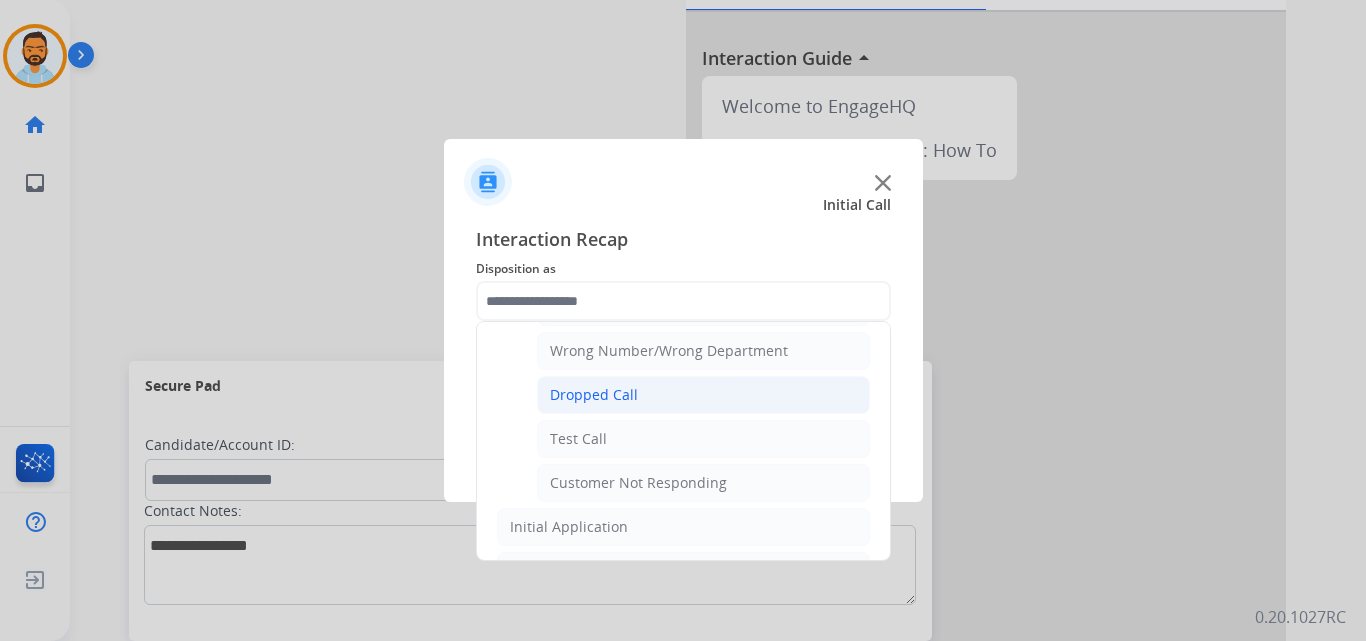 click on "Dropped Call" 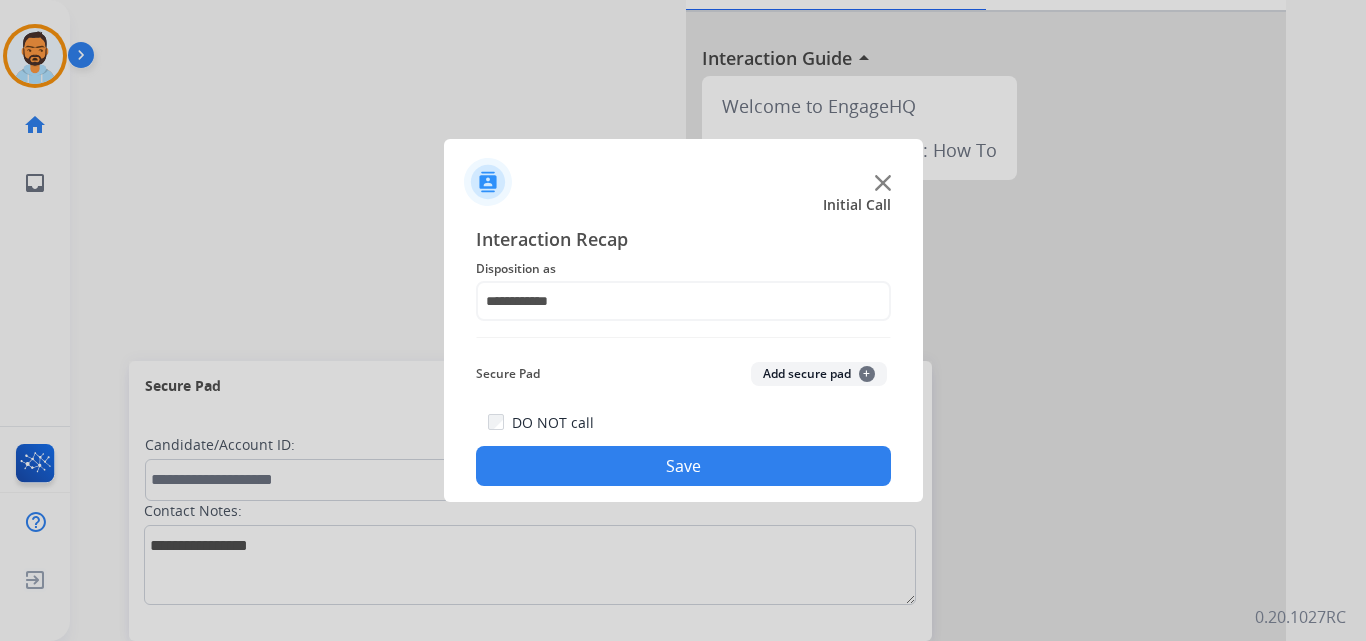 click on "Save" 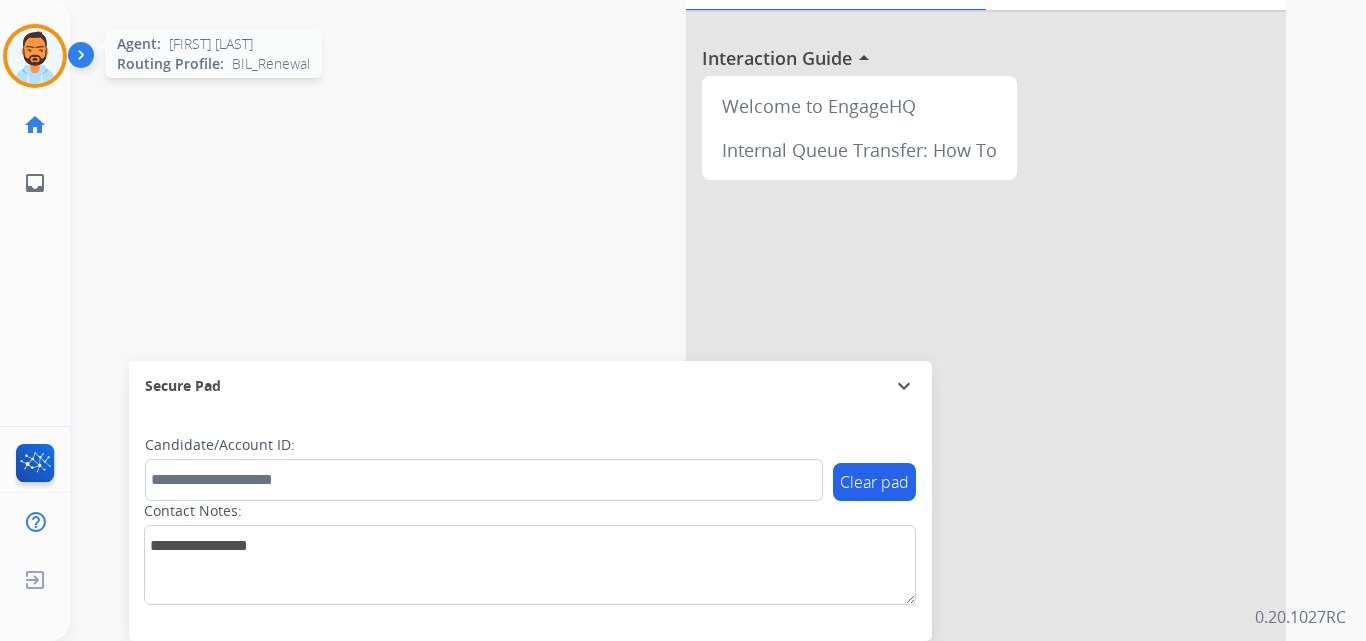 click at bounding box center (35, 56) 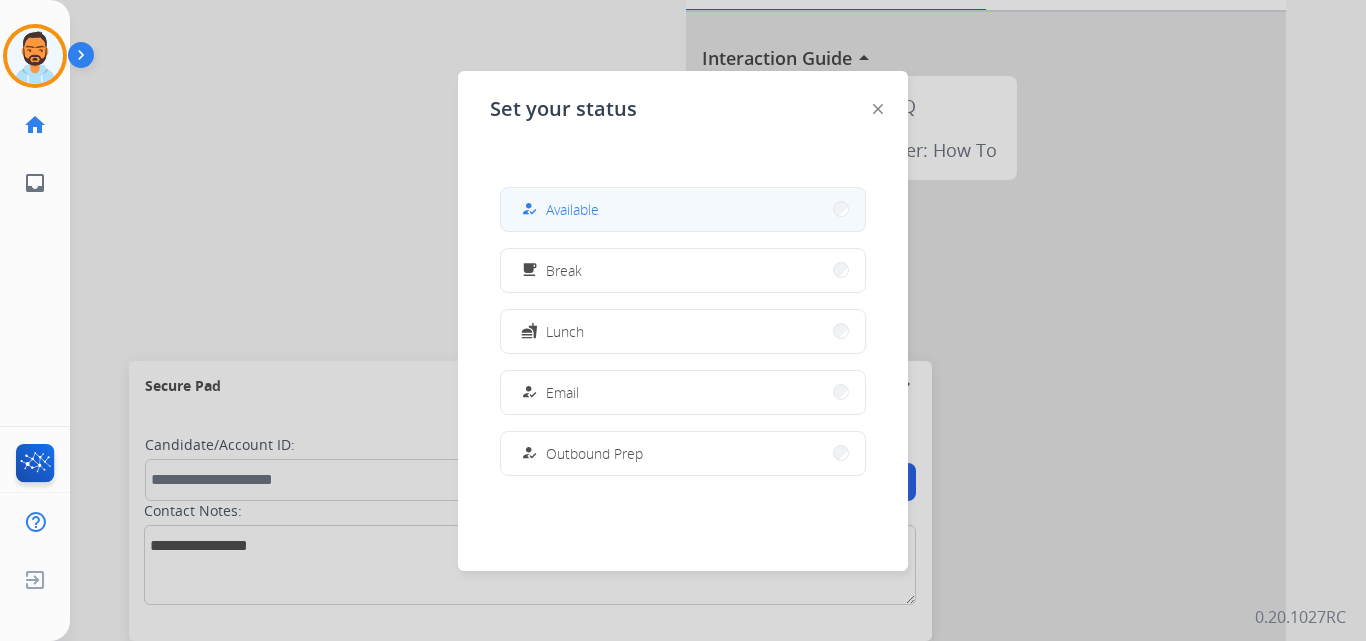 click on "how_to_reg Available" at bounding box center (683, 209) 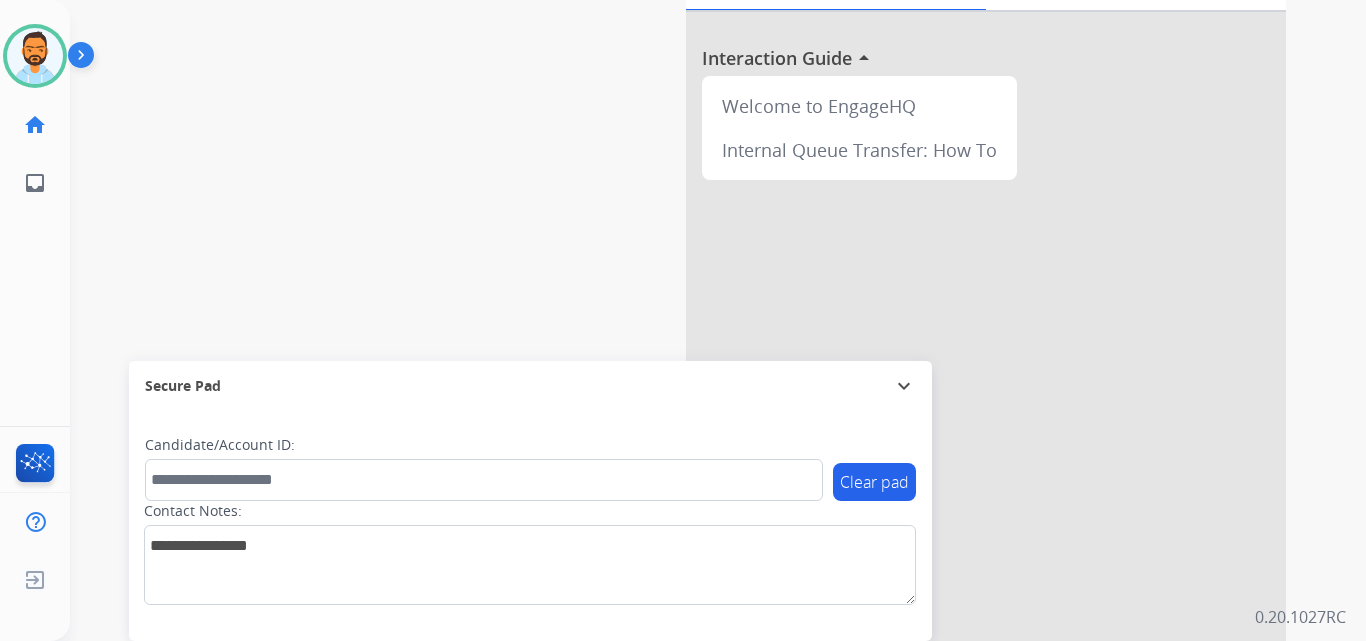 scroll, scrollTop: 0, scrollLeft: 0, axis: both 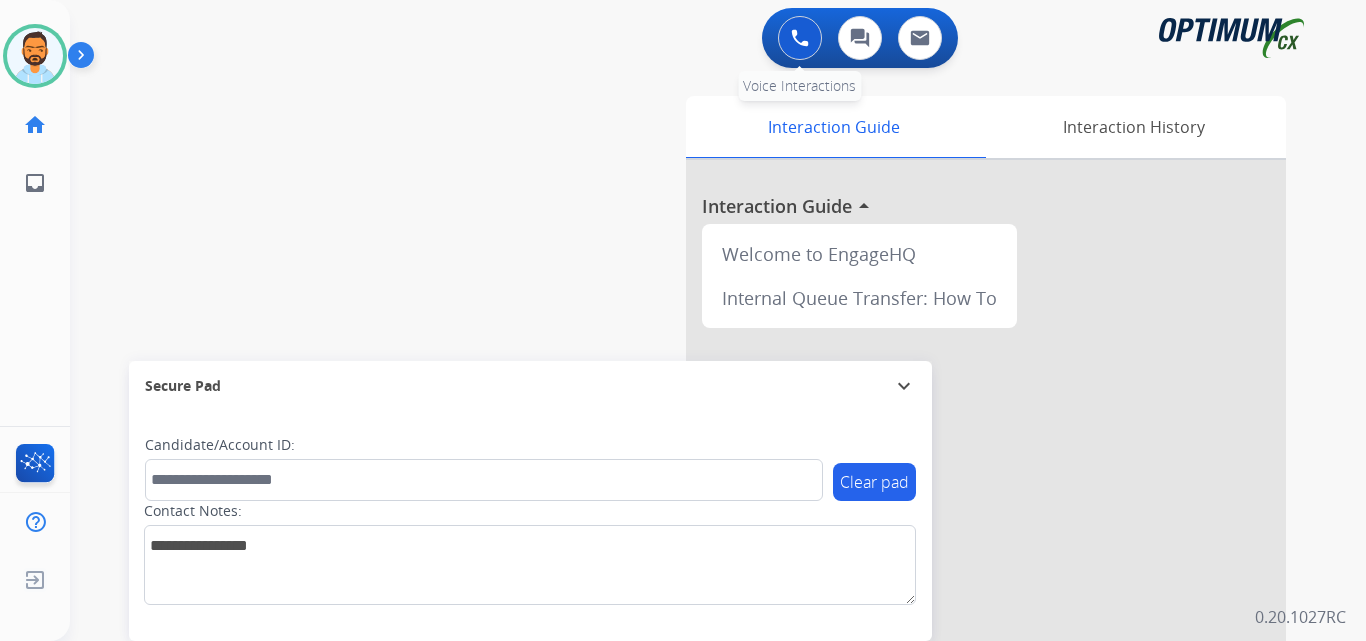 click at bounding box center [800, 38] 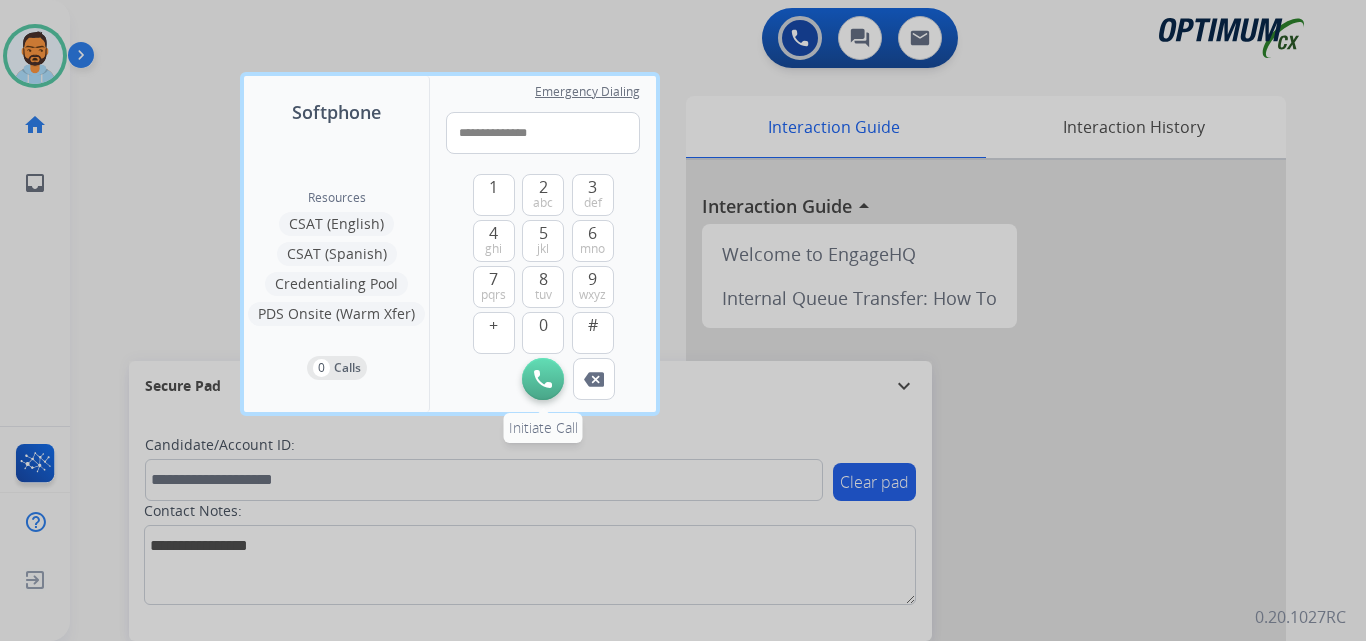 type on "**********" 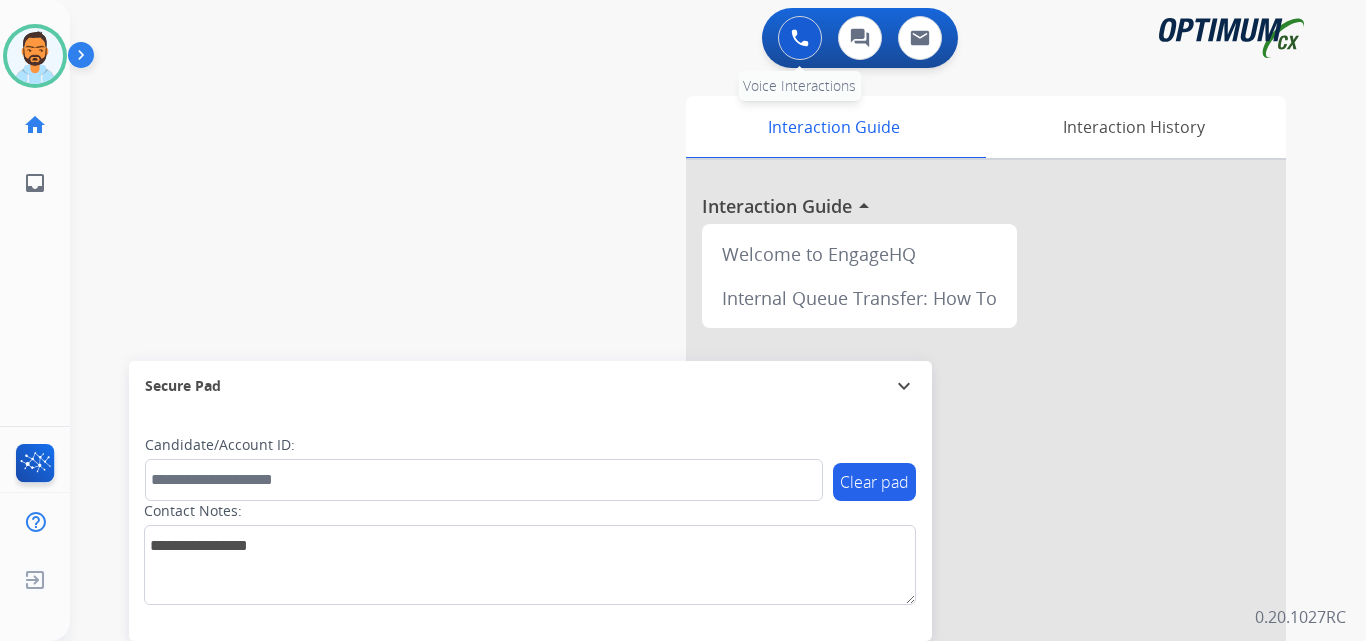 click at bounding box center (800, 38) 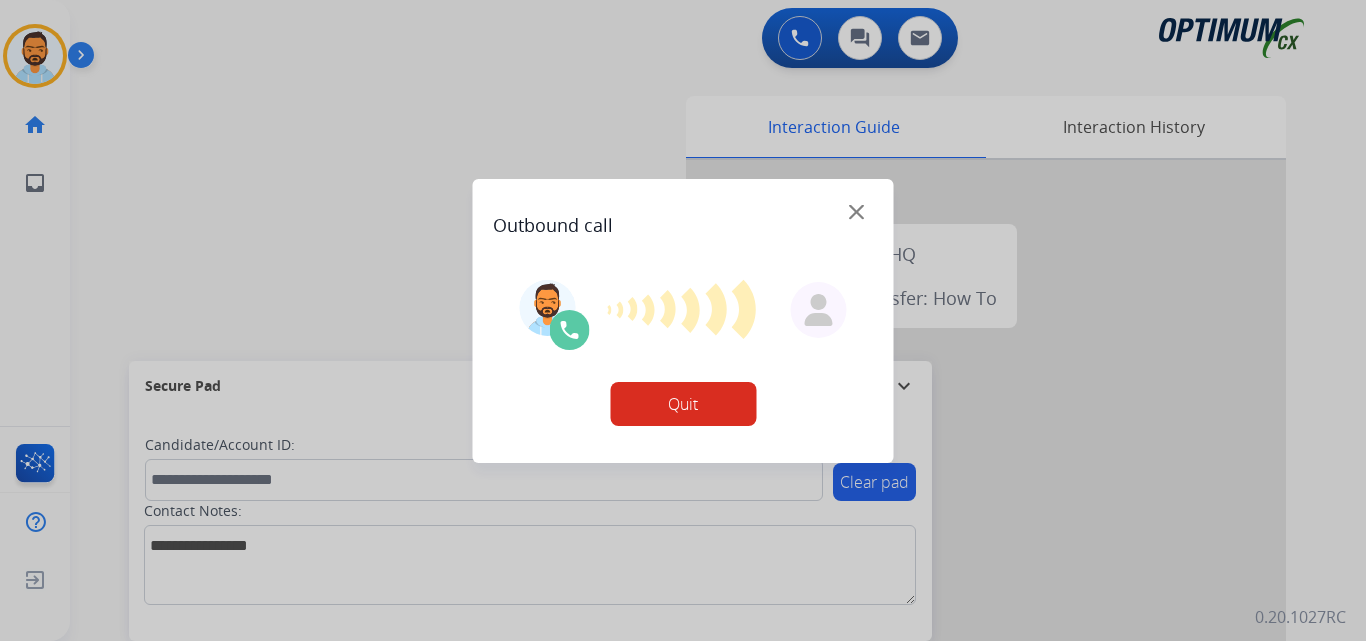 click at bounding box center [683, 320] 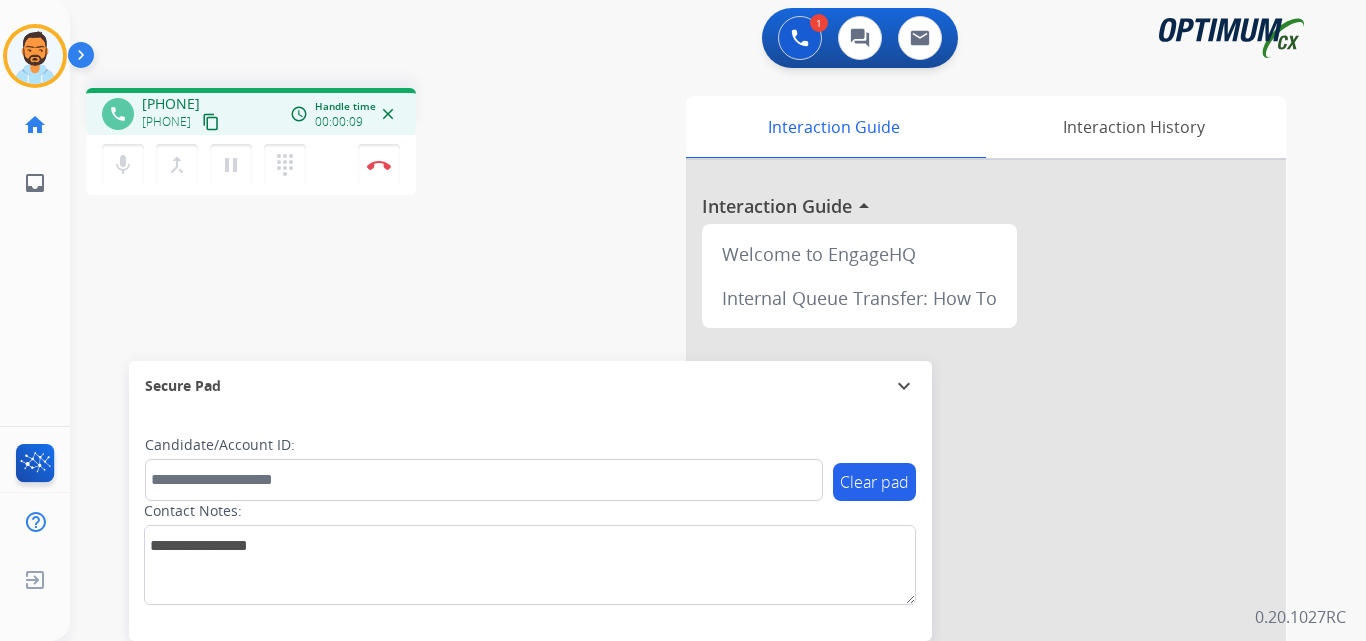 click on "phone [PHONE] [PHONE] content_copy access_time Call metrics Queue   00:10 Hold   00:00 Talk   00:10 Total   00:19 Handle time 00:00:09 close mic Mute merge_type Bridge pause Hold dialpad Dialpad Disconnect swap_horiz Break voice bridge close_fullscreen Connect 3-Way Call merge_type Separate 3-Way Call" at bounding box center [333, 144] 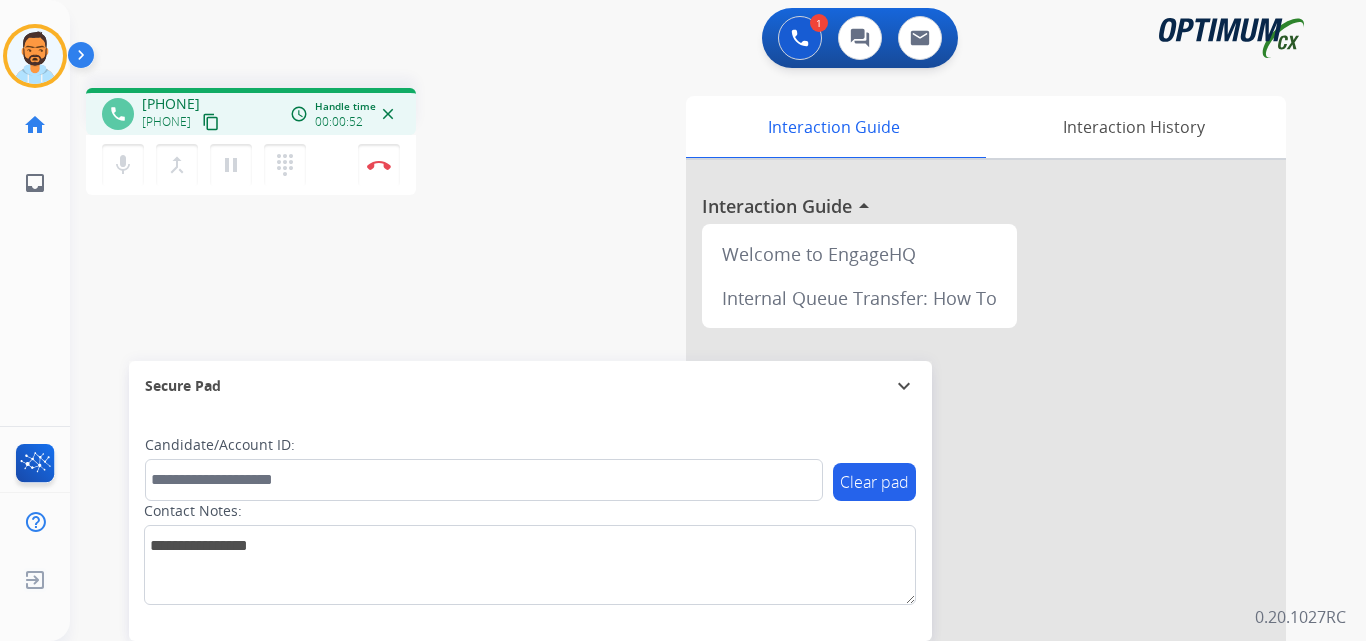 click on "1 Voice Interactions  0  Chat Interactions   0  Email Interactions" at bounding box center (706, 40) 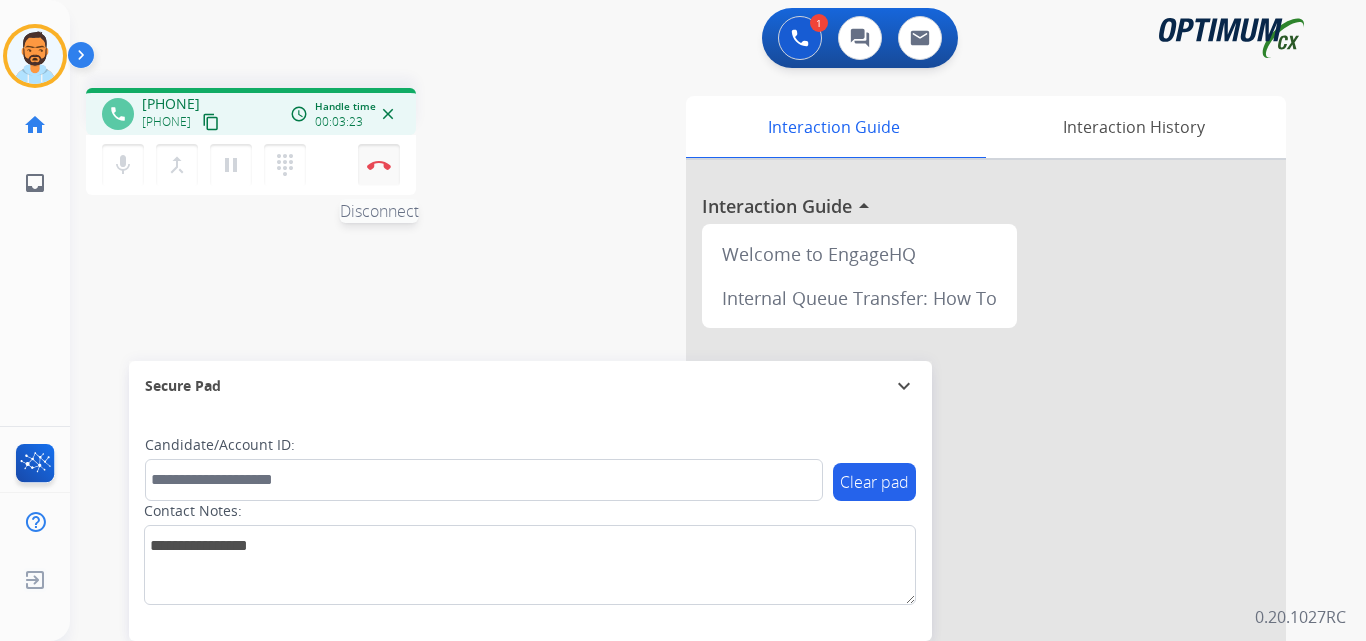 click at bounding box center [379, 165] 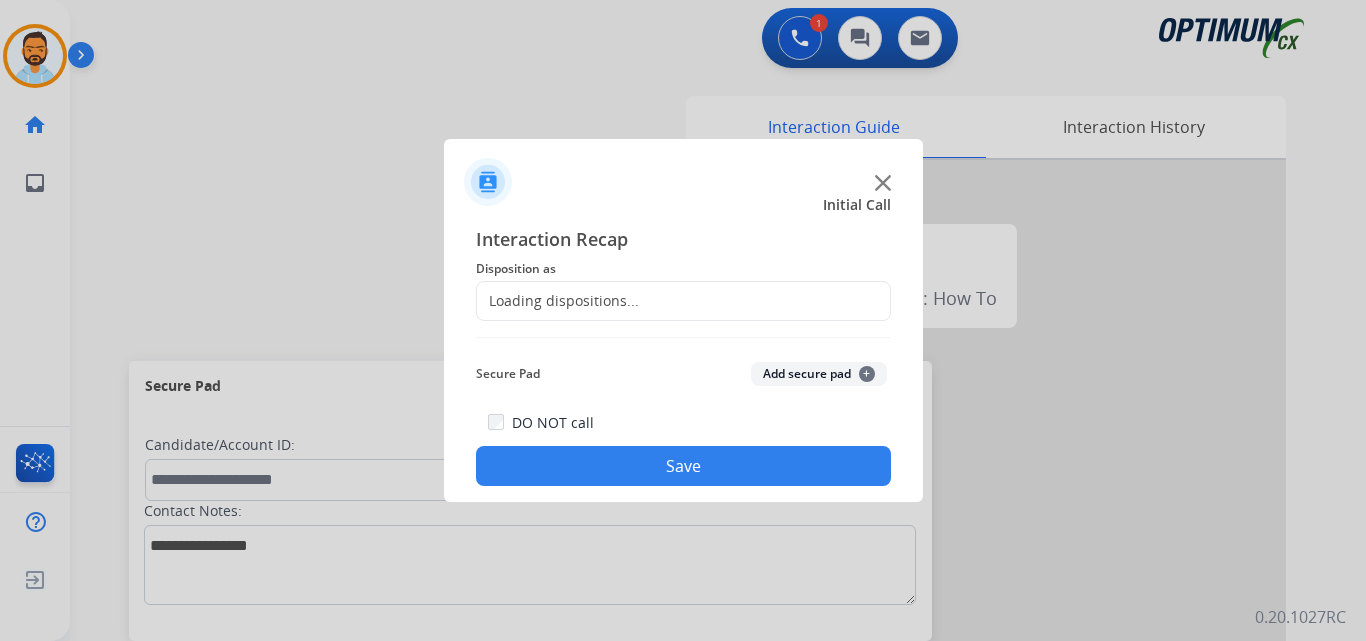 click on "Loading dispositions..." 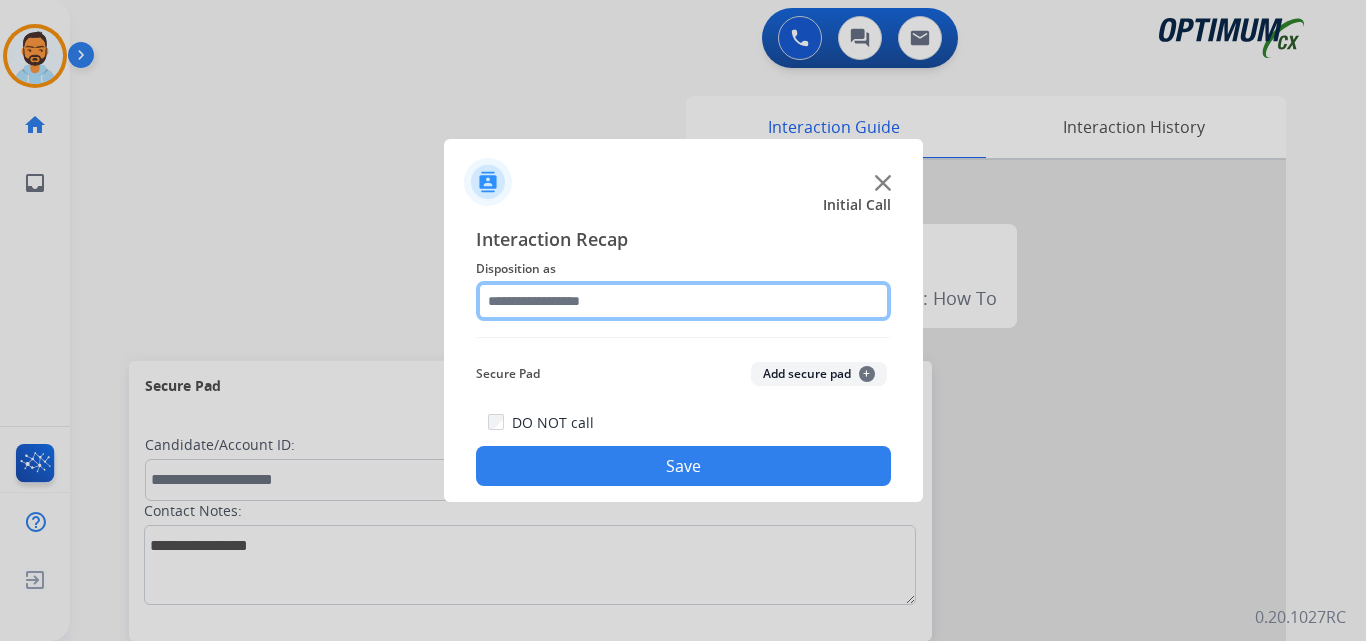 click 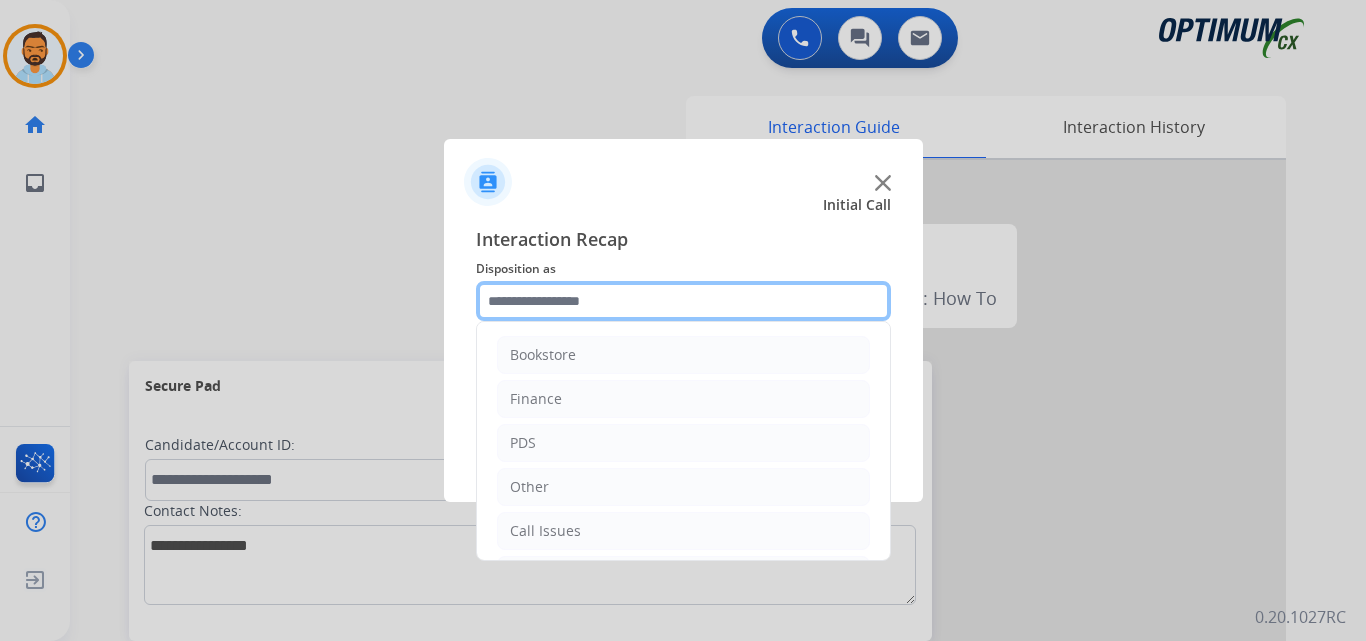scroll, scrollTop: 136, scrollLeft: 0, axis: vertical 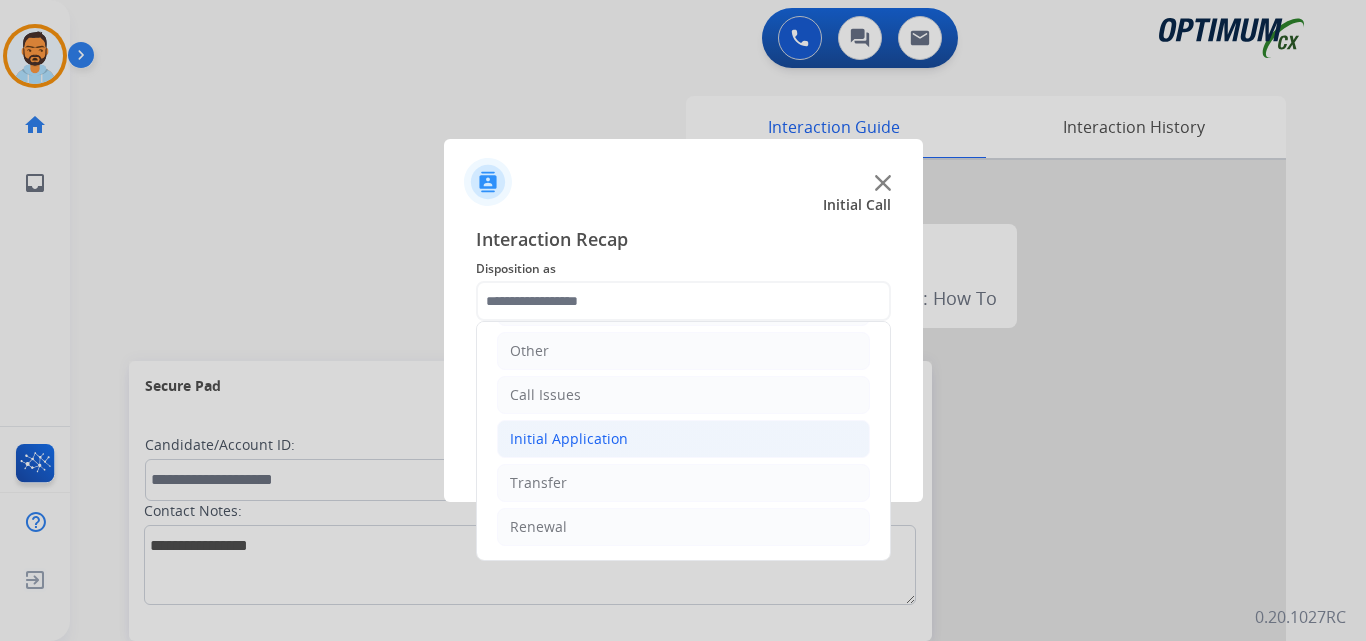 click on "Initial Application" 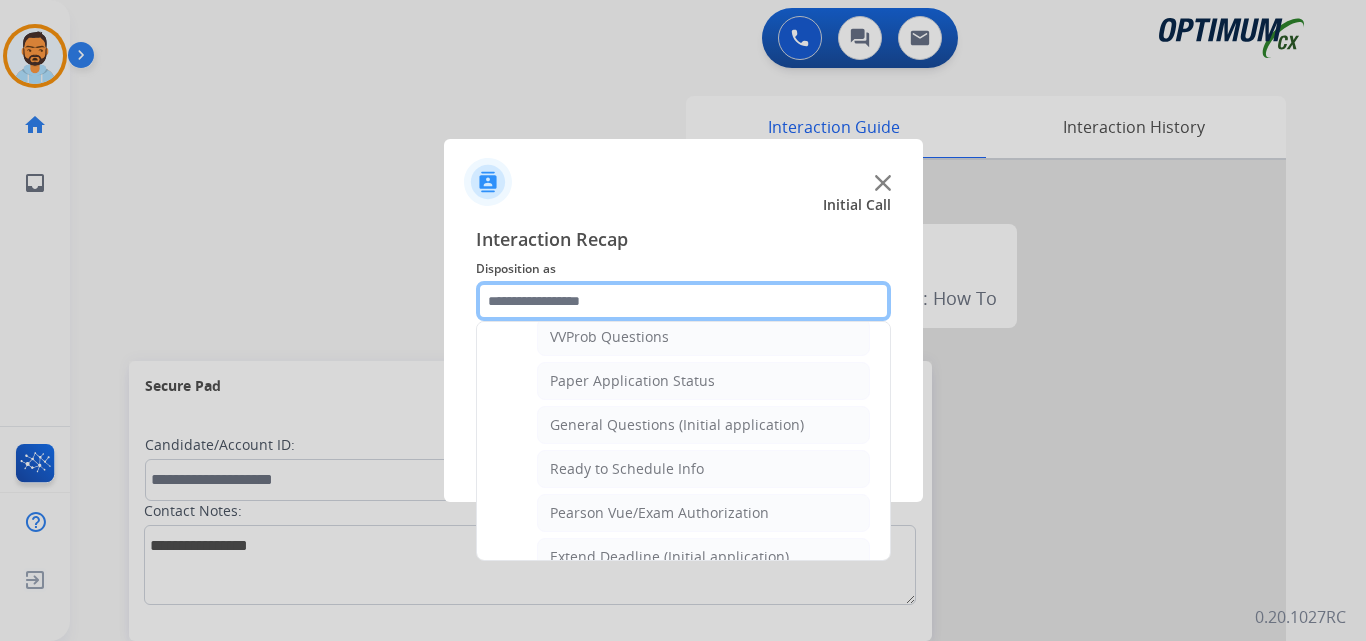 scroll, scrollTop: 1097, scrollLeft: 0, axis: vertical 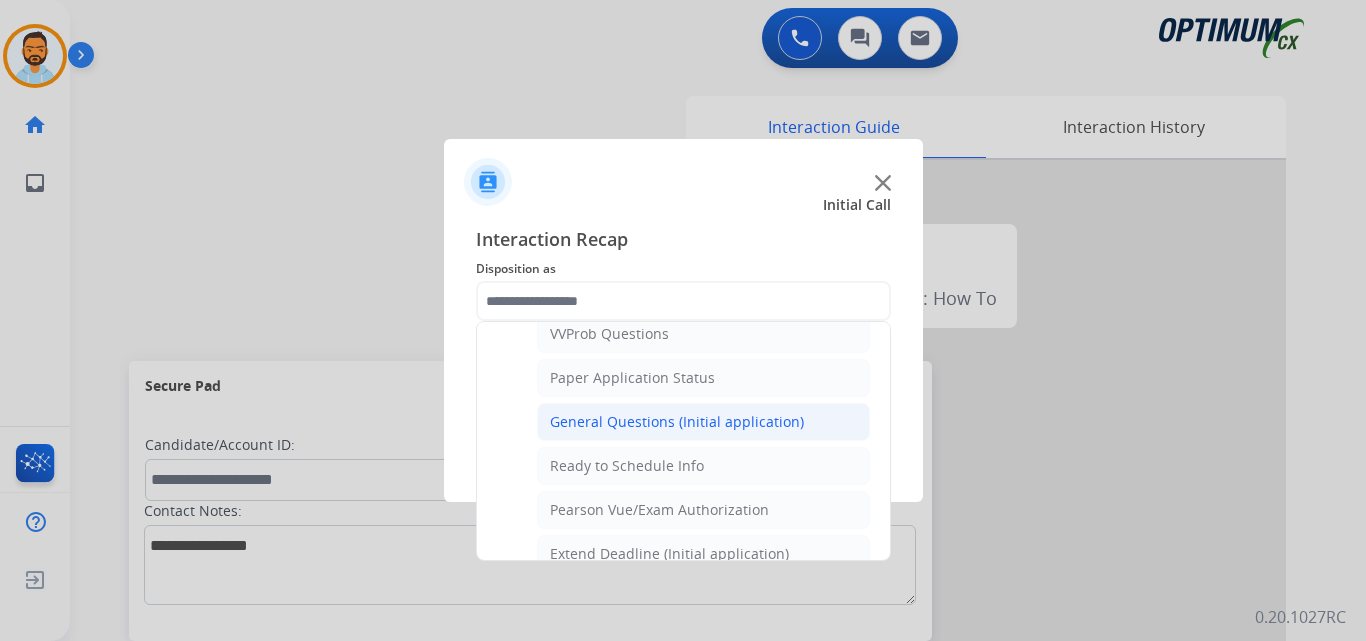 click on "General Questions (Initial application)" 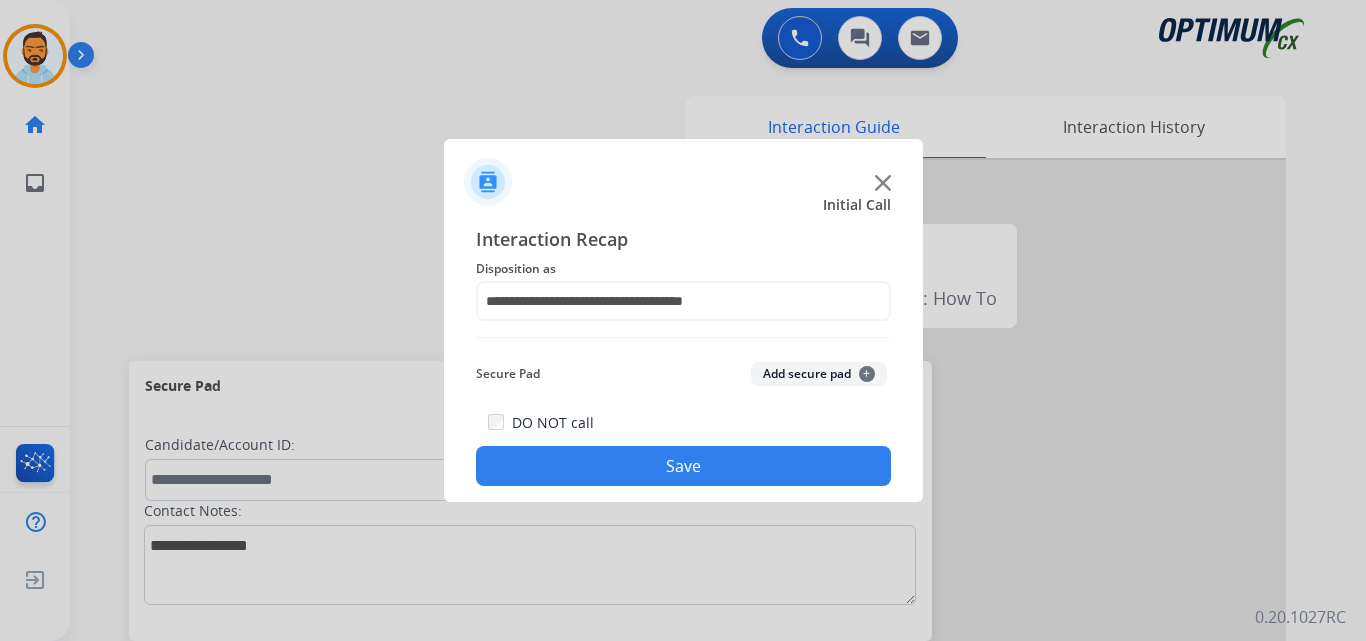 click on "Save" 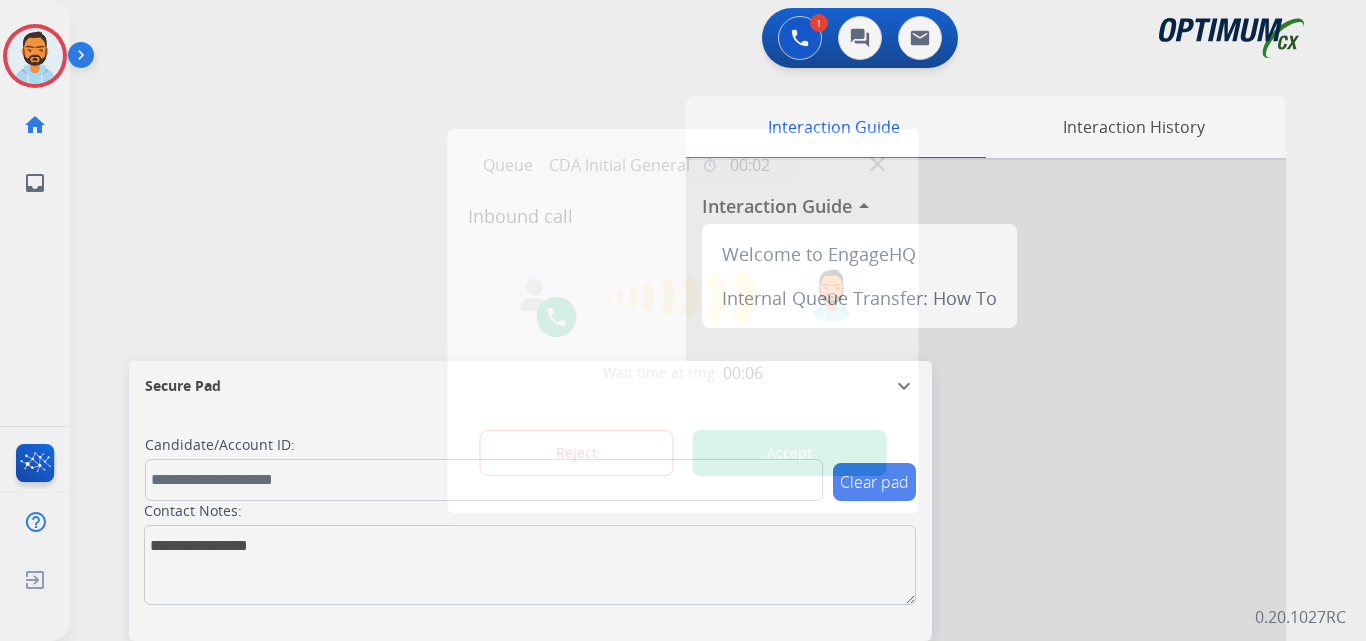 click on "Accept" at bounding box center (790, 453) 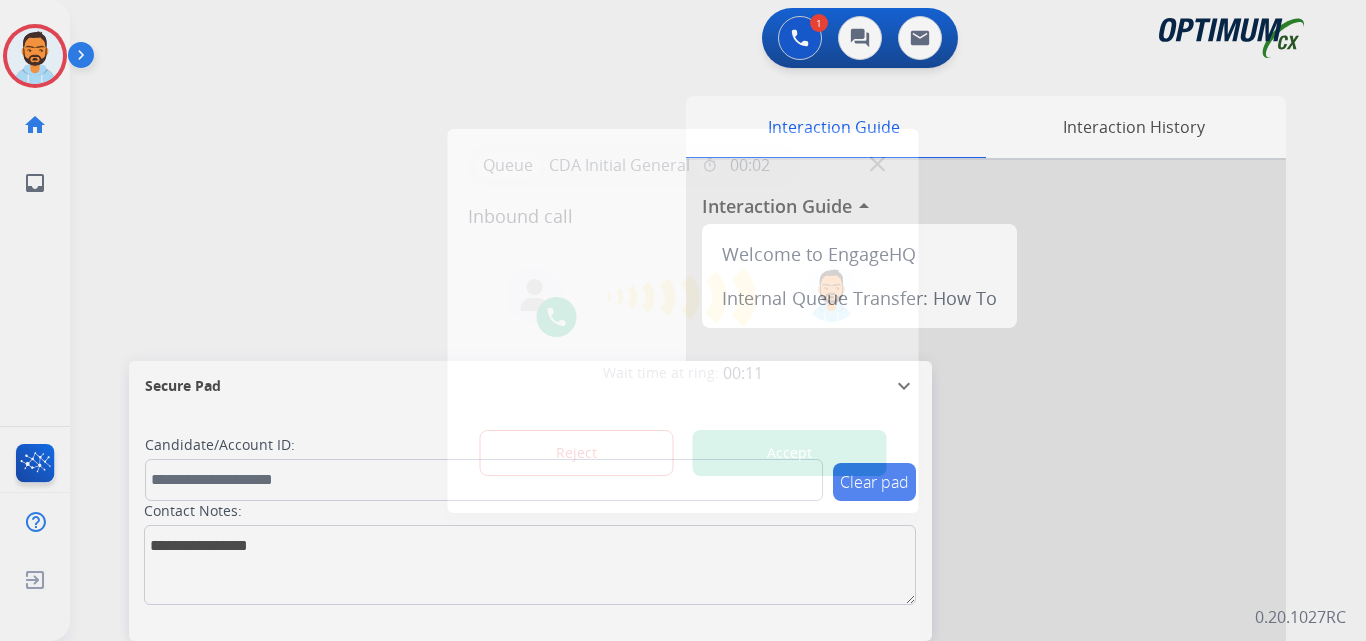 click on "Accept" at bounding box center [790, 453] 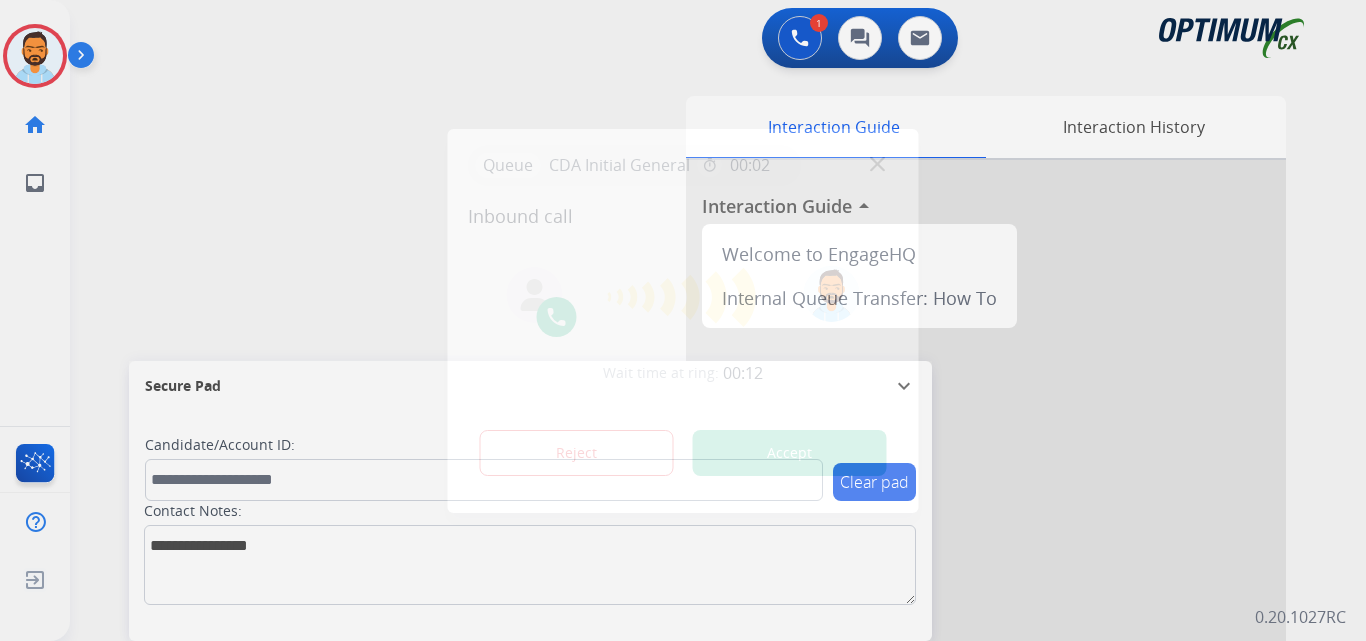 click on "Accept" at bounding box center [790, 453] 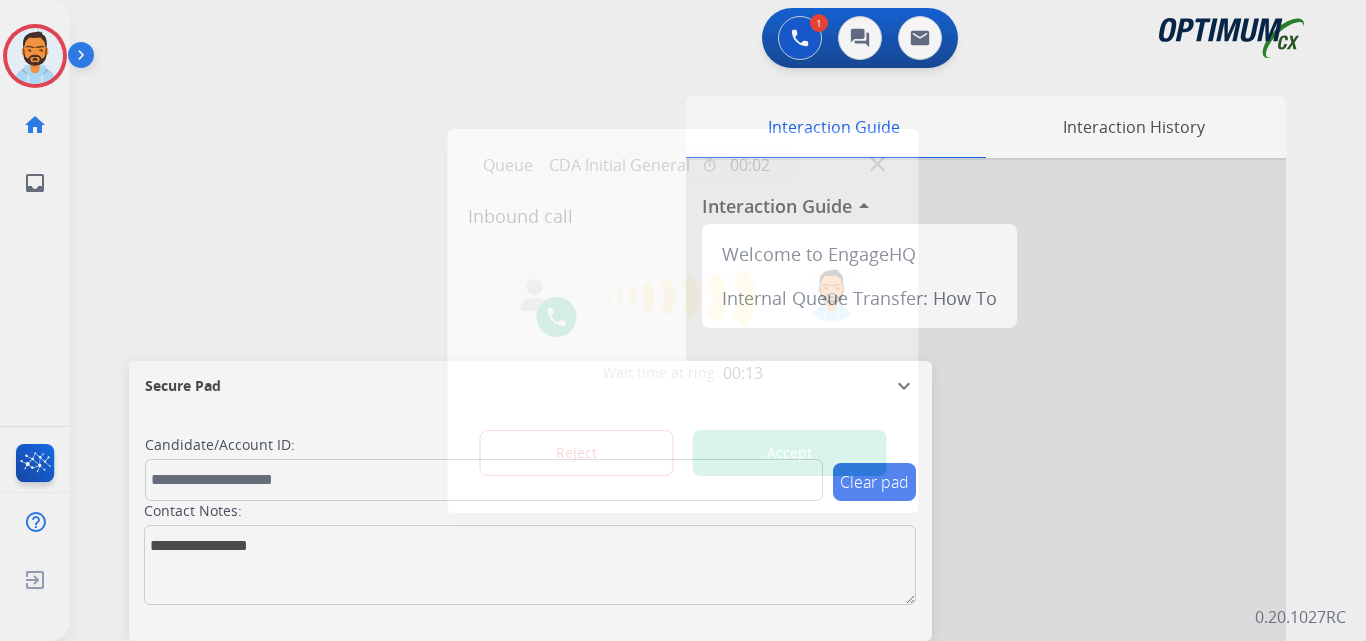 click on "Accept" at bounding box center [790, 453] 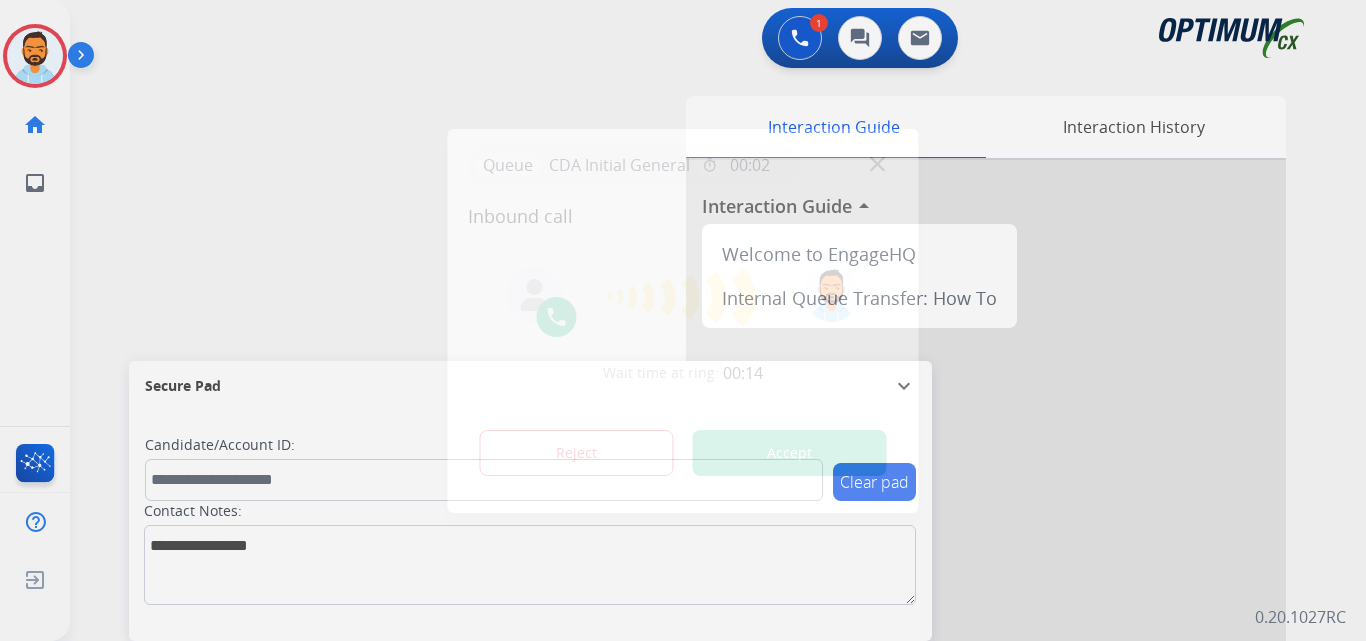 click on "Accept" at bounding box center (790, 453) 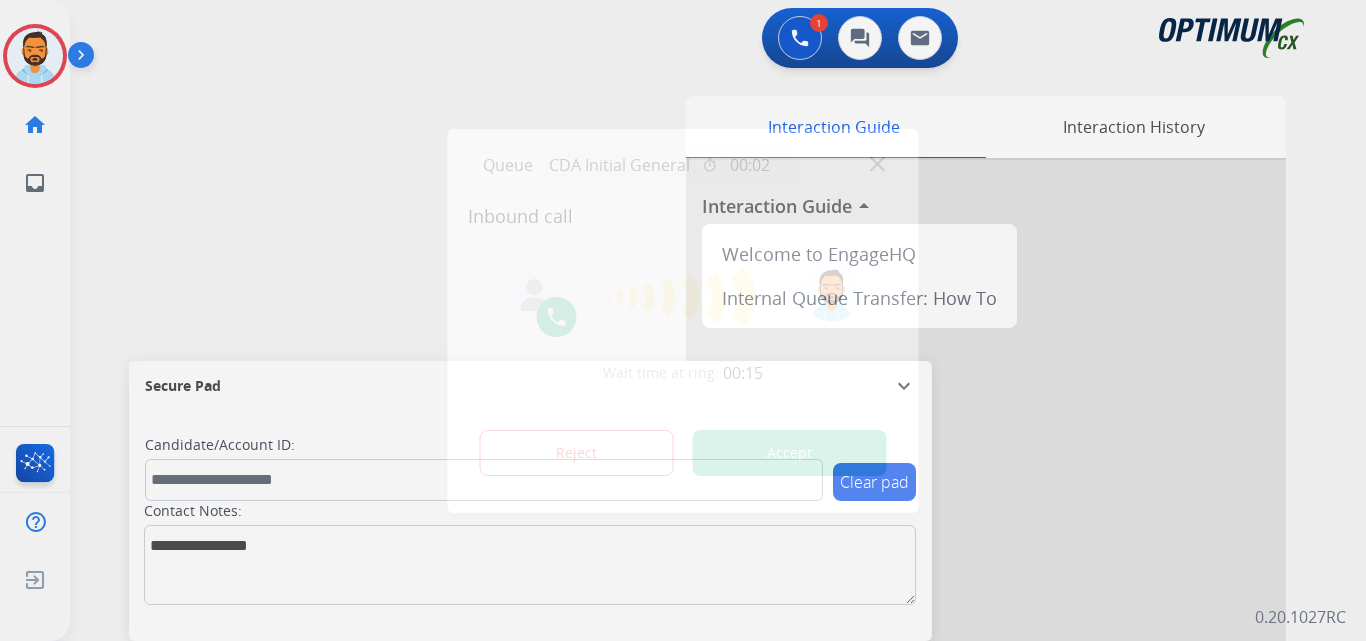 click on "Accept" at bounding box center [790, 453] 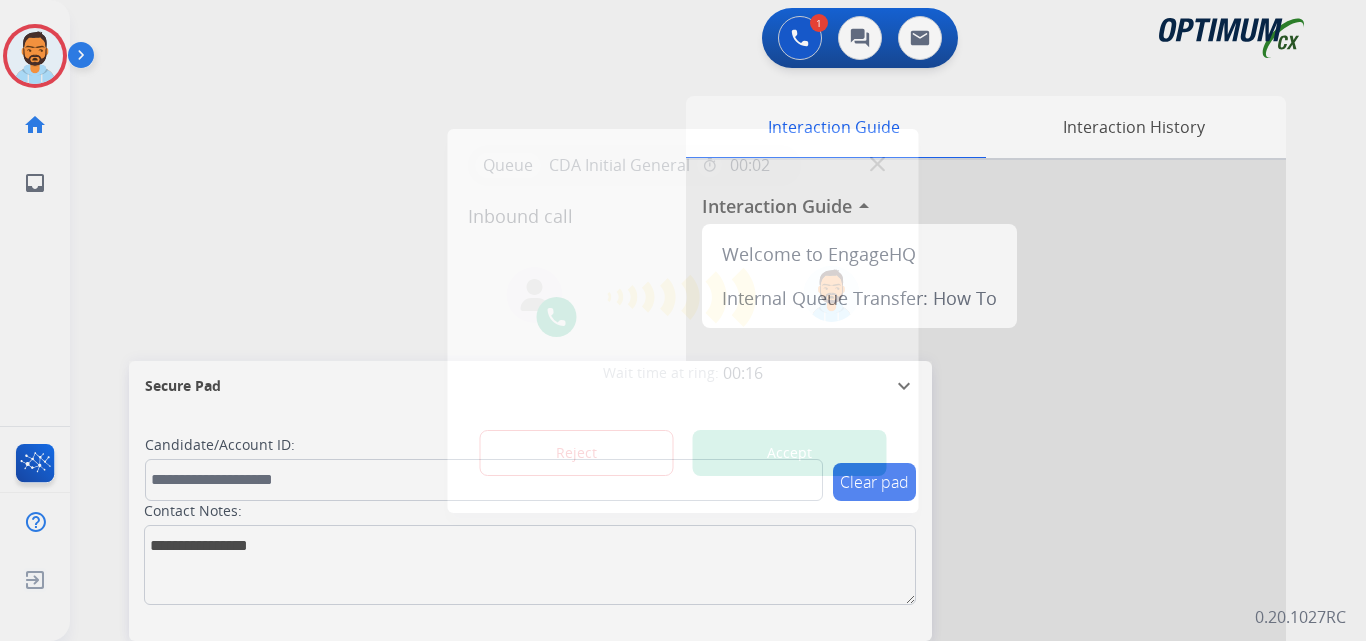click on "Accept" at bounding box center [790, 453] 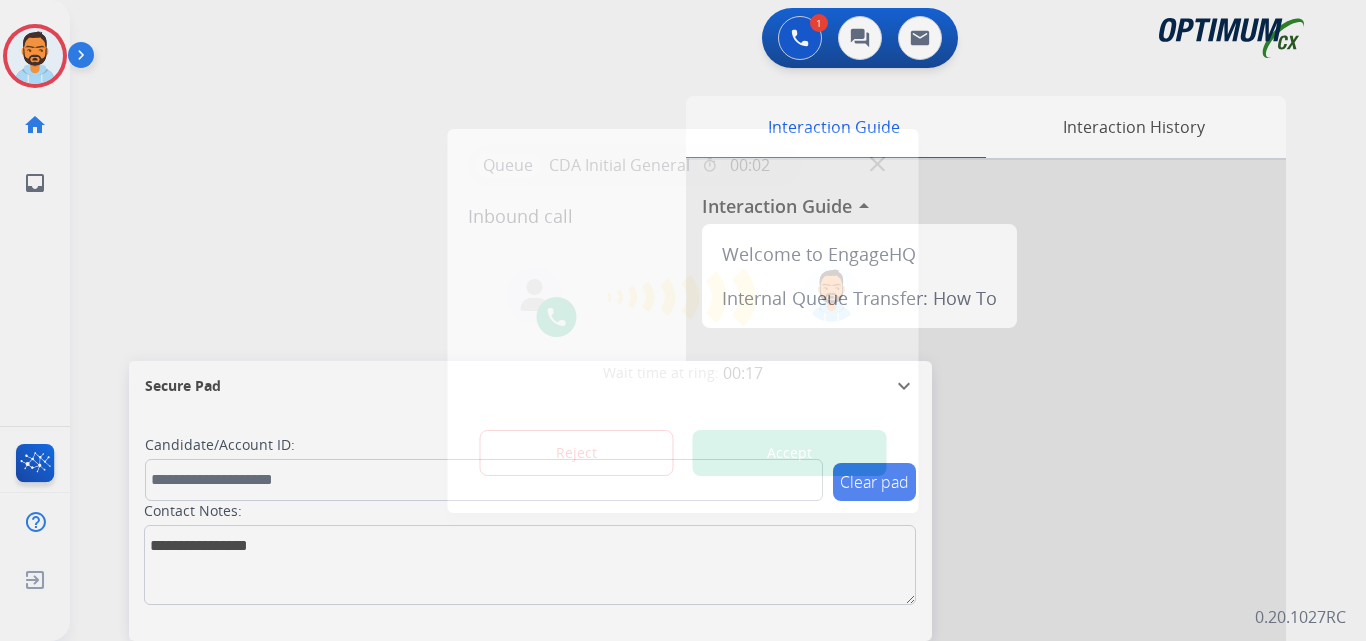 click on "Accept" at bounding box center [790, 453] 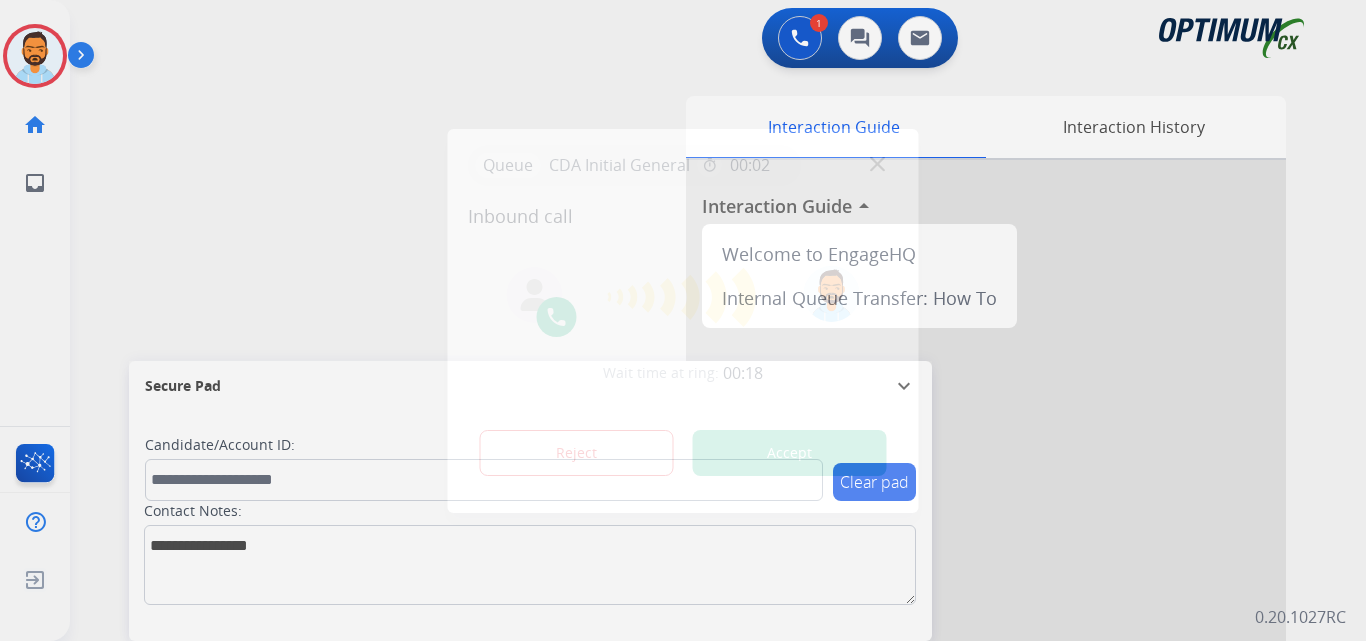 click on "Accept" at bounding box center (790, 453) 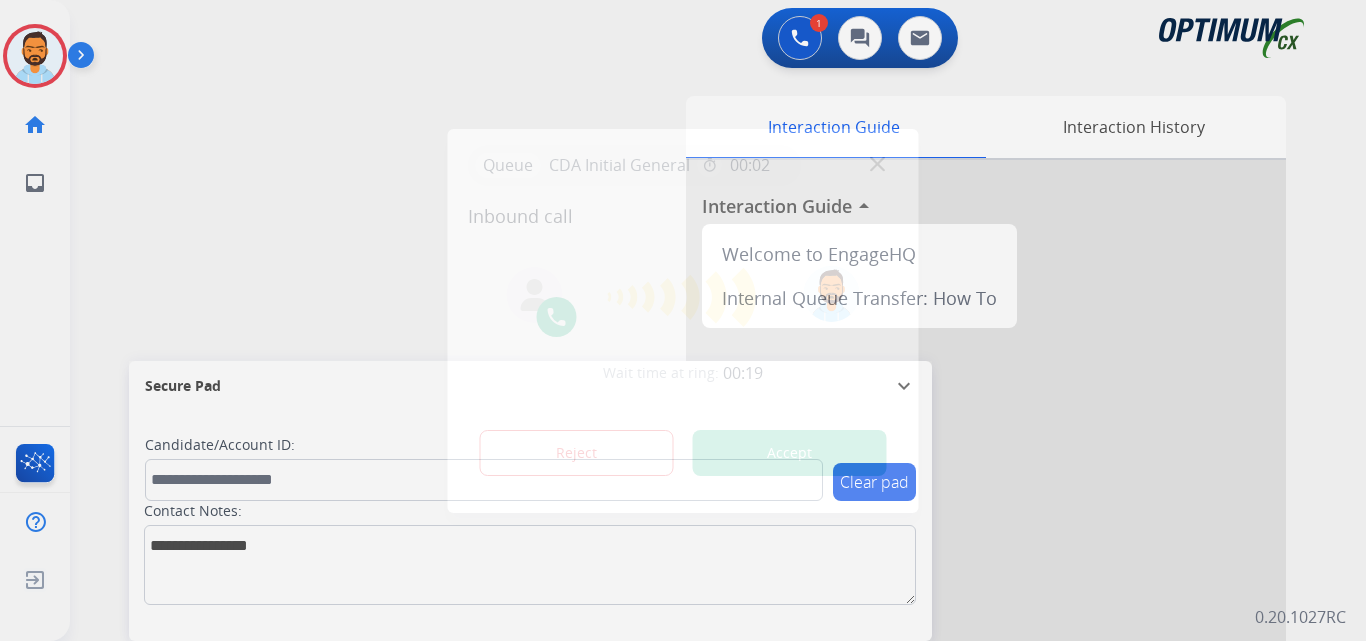 click on "Accept" at bounding box center (790, 453) 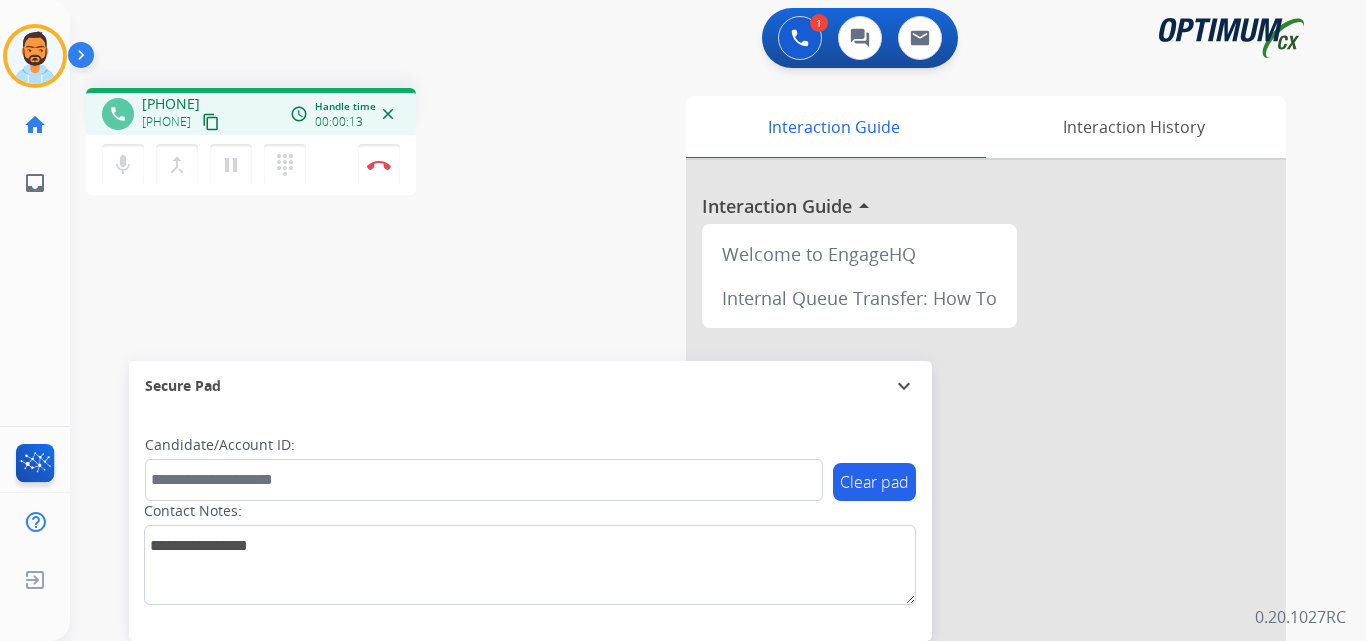 click on "content_copy" at bounding box center (211, 122) 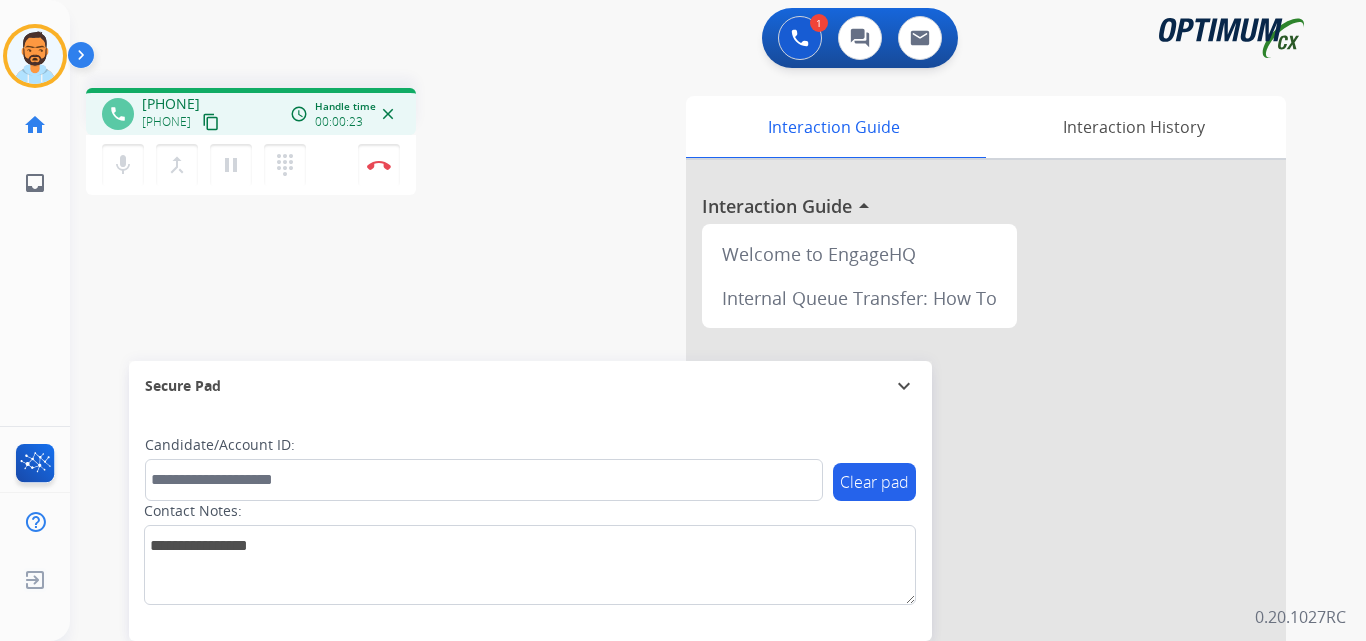 click on "content_copy" at bounding box center (211, 122) 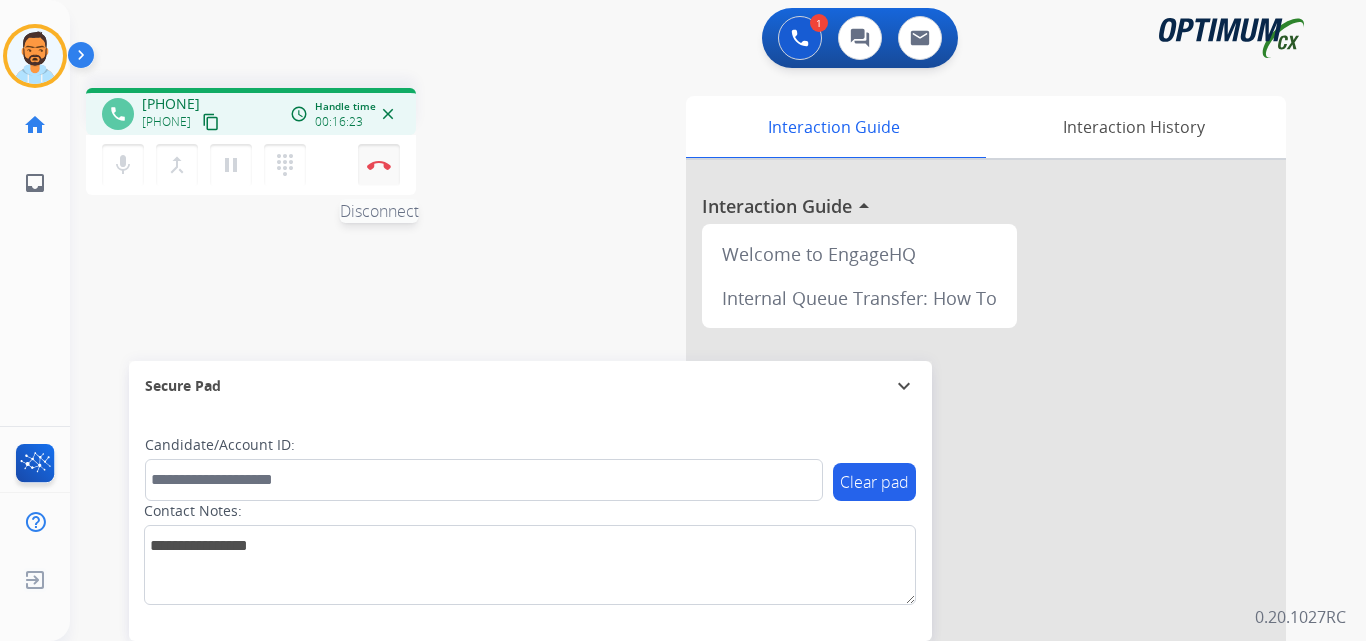 click on "Disconnect" at bounding box center (379, 165) 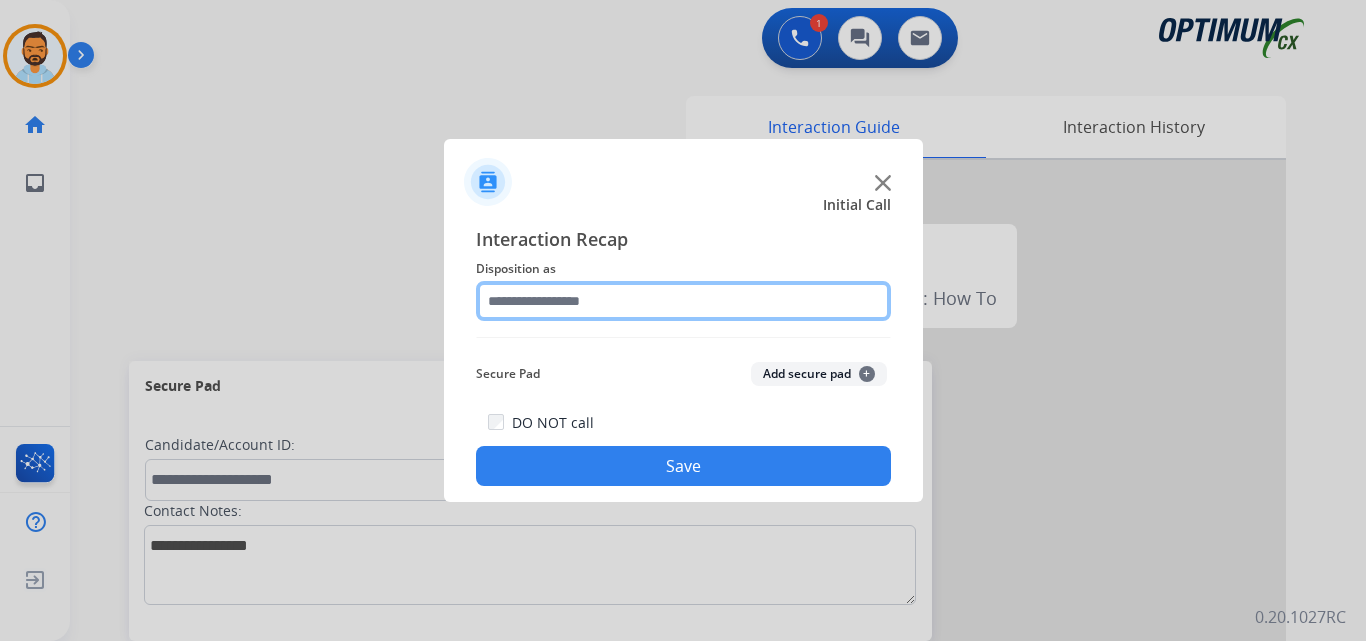 click 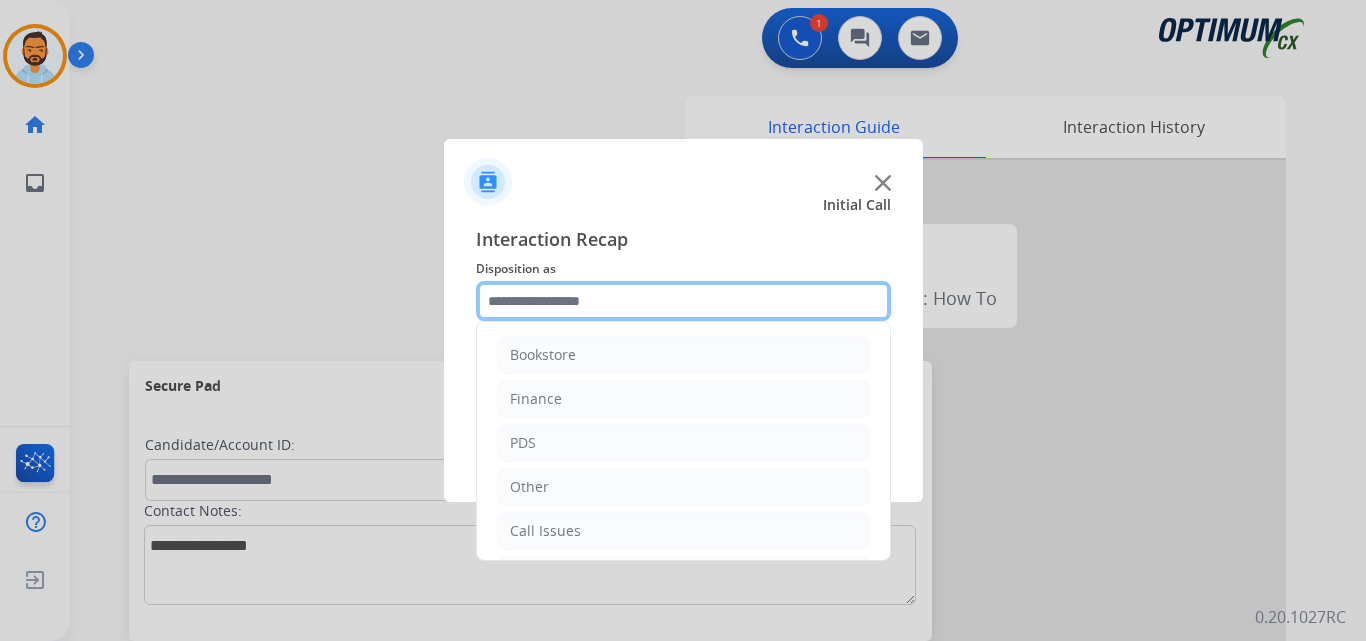 scroll, scrollTop: 136, scrollLeft: 0, axis: vertical 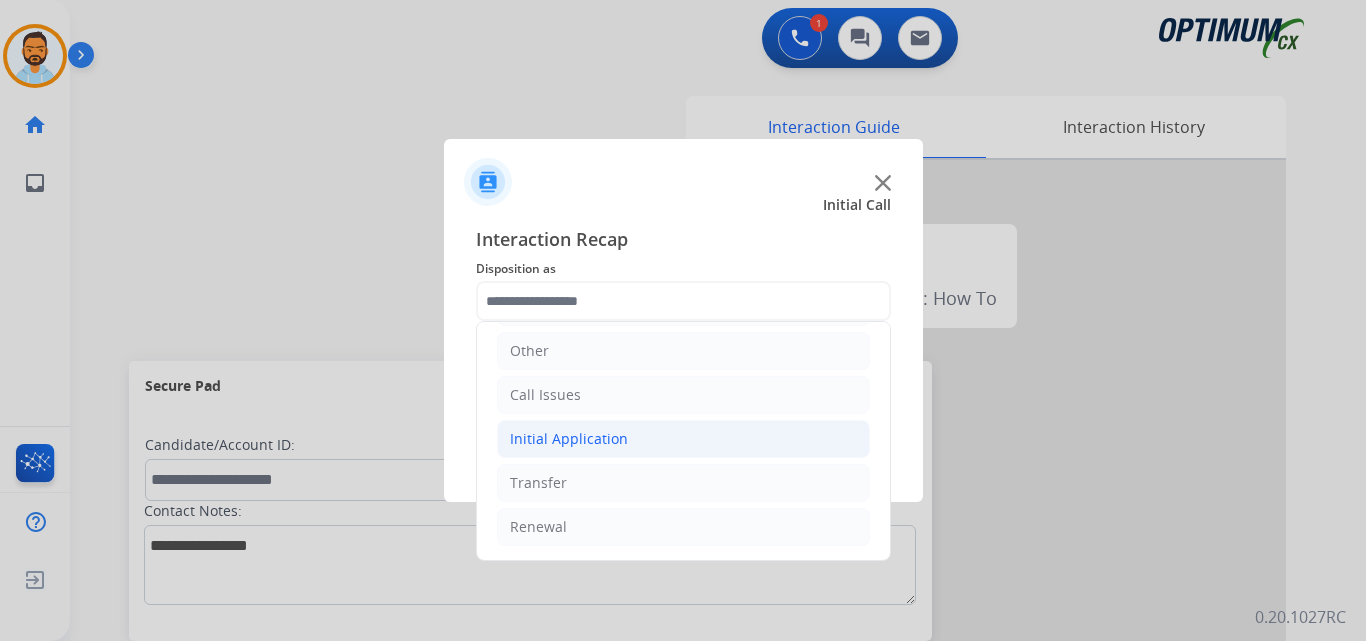 click on "Initial Application" 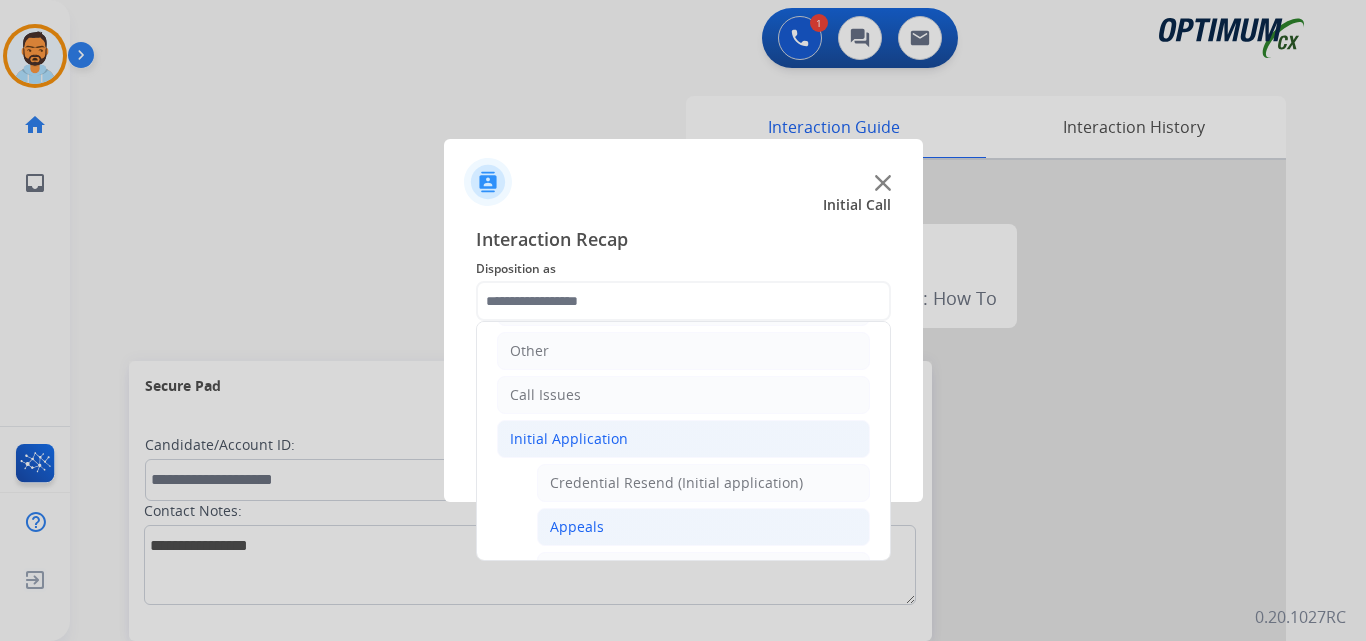 click on "Appeals" 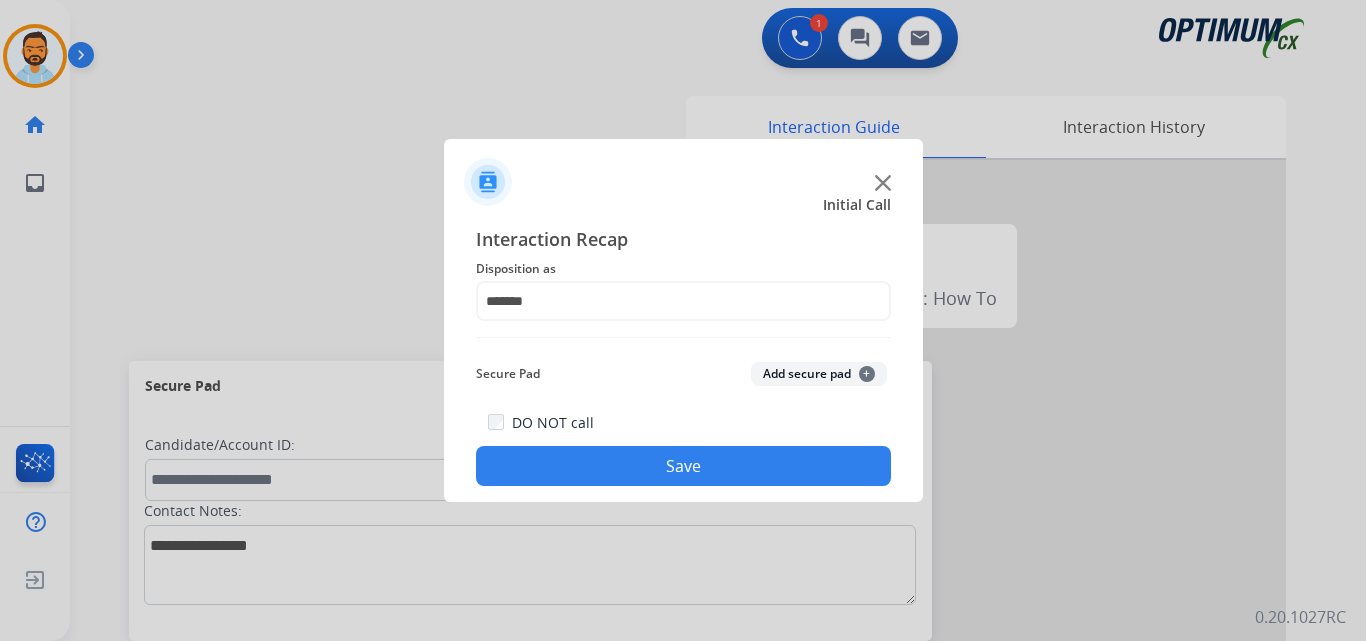 click on "Save" 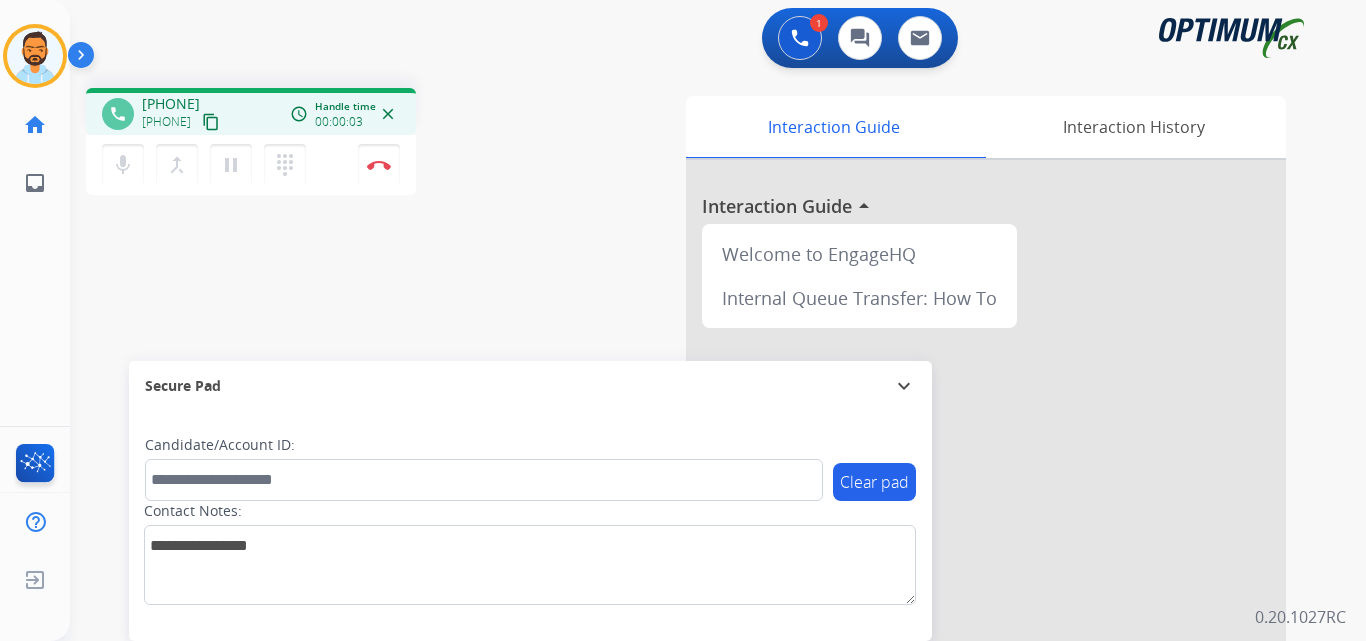 click on "content_copy" at bounding box center (211, 122) 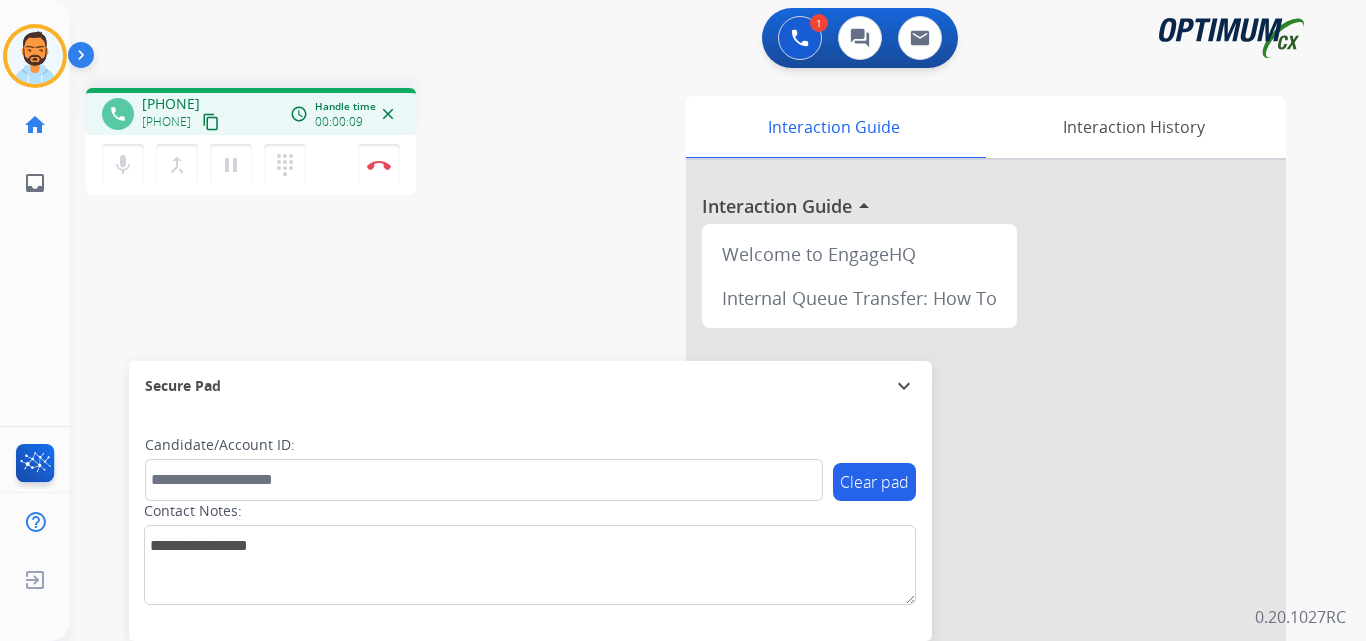 click on "content_copy" at bounding box center [211, 122] 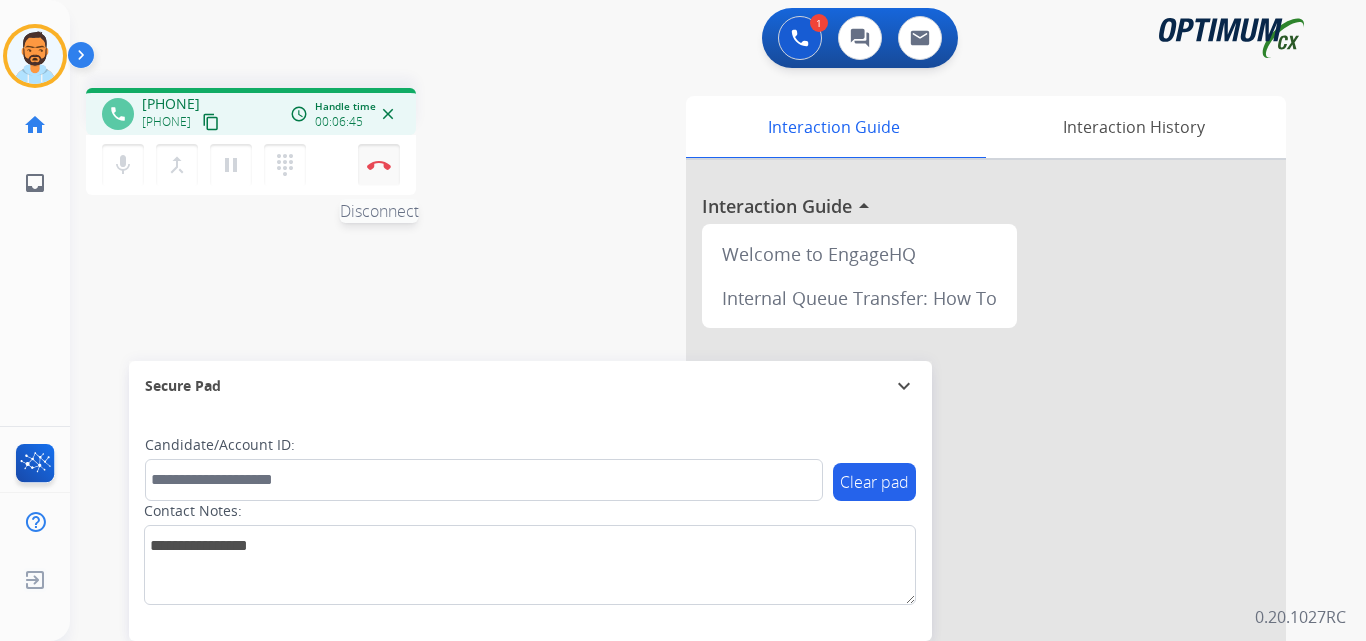click at bounding box center [379, 165] 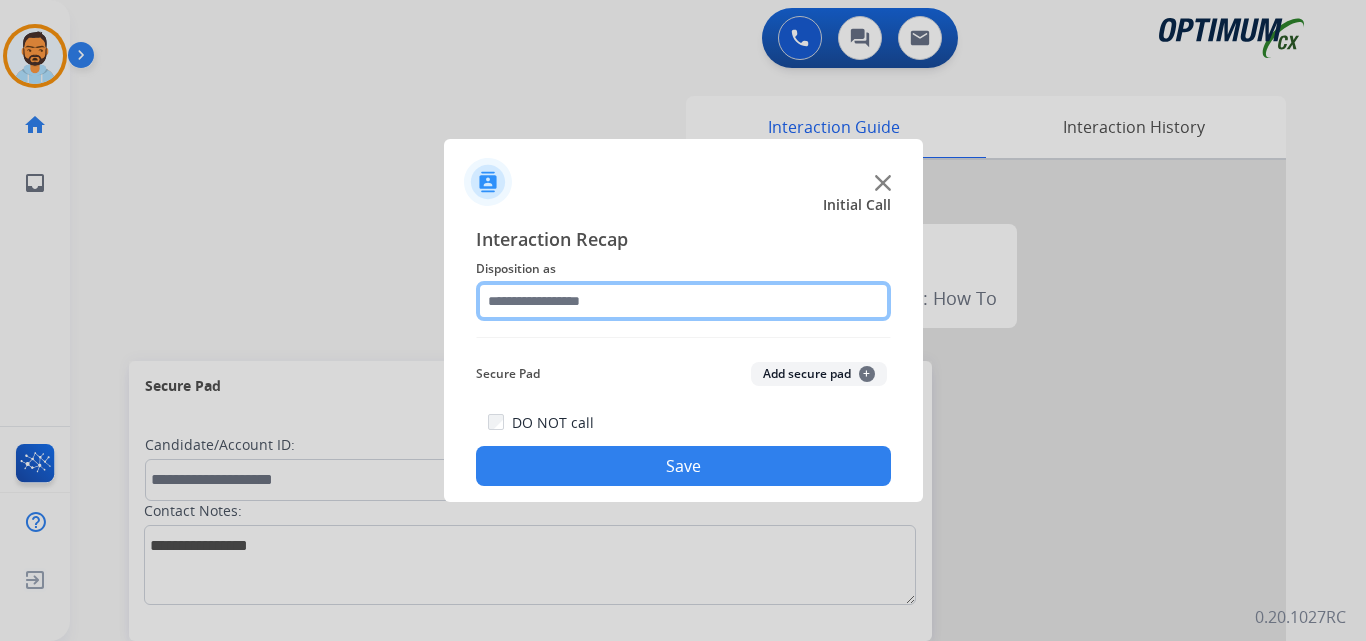 click 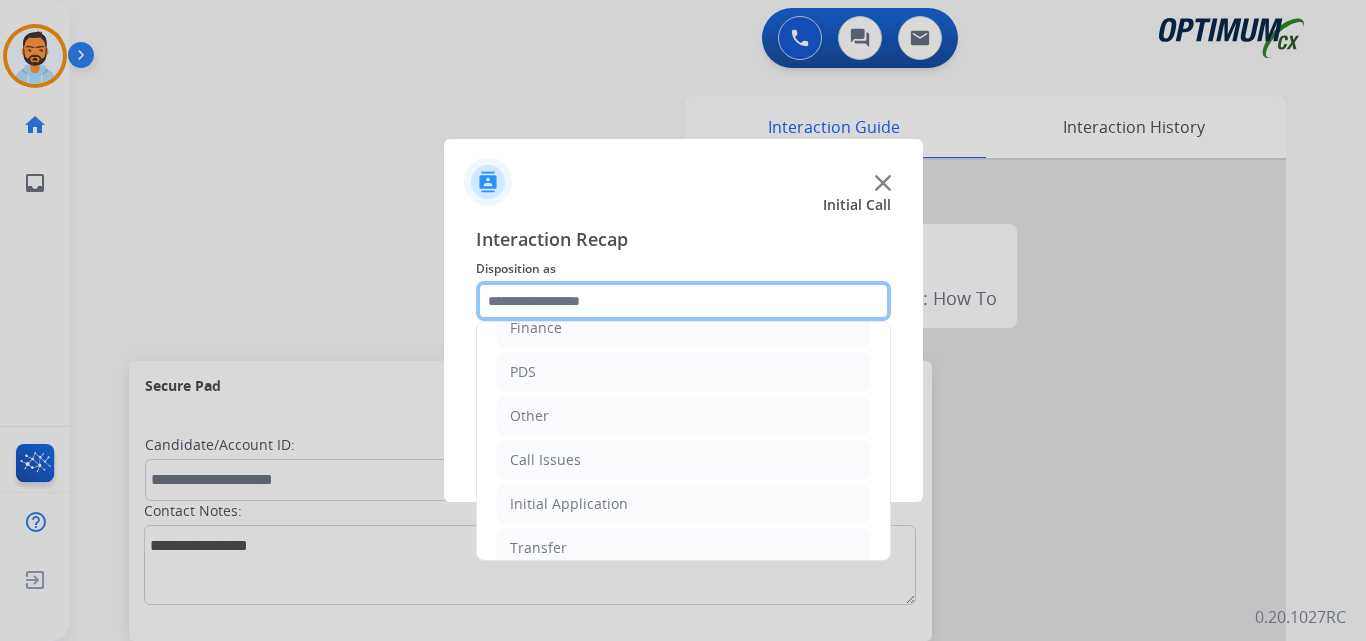 scroll, scrollTop: 0, scrollLeft: 0, axis: both 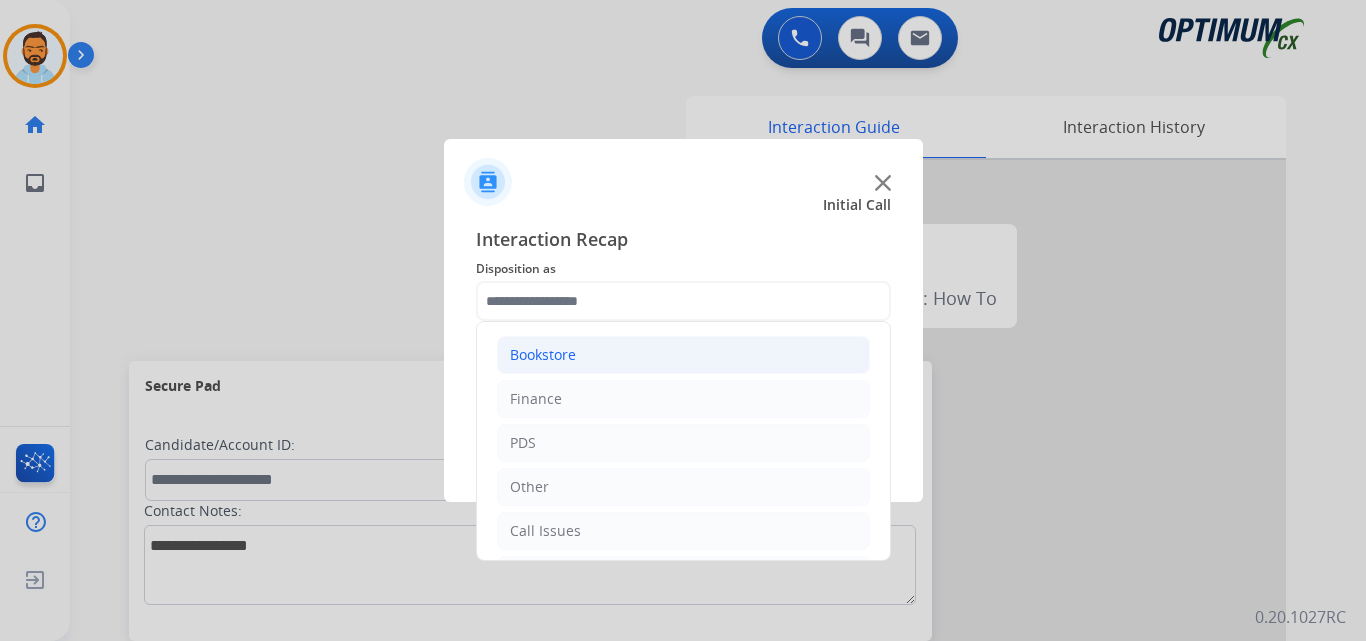 click on "Bookstore" 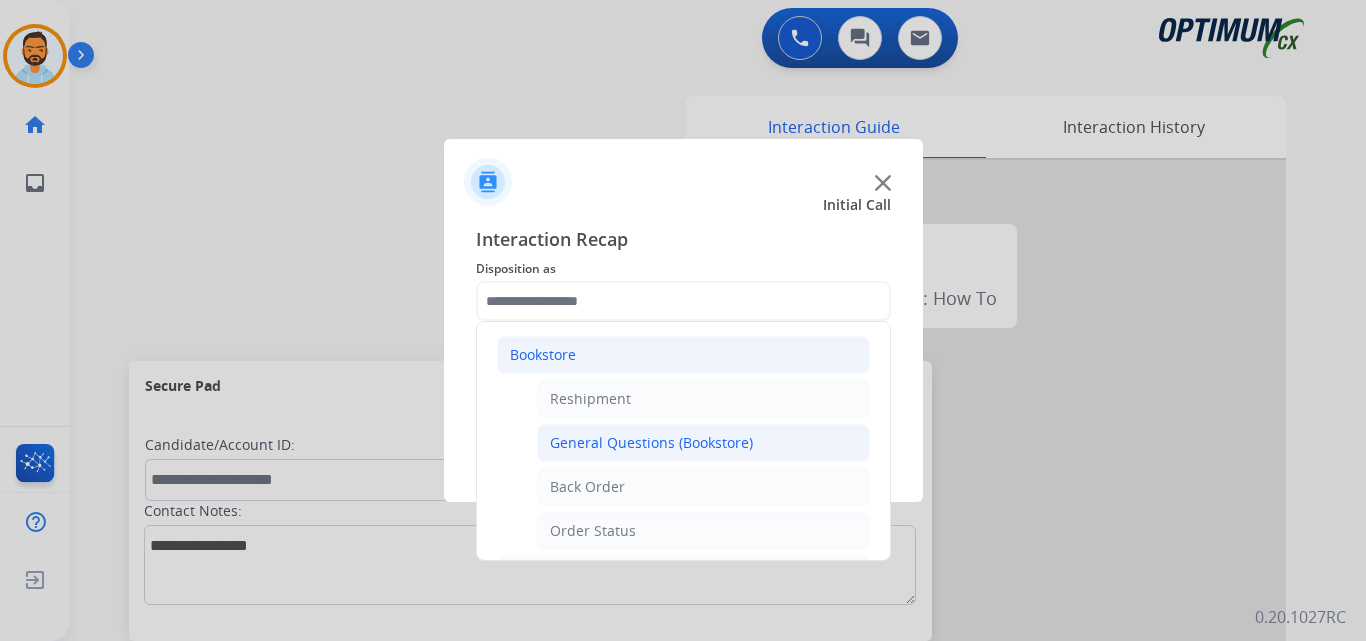 click on "General Questions (Bookstore)" 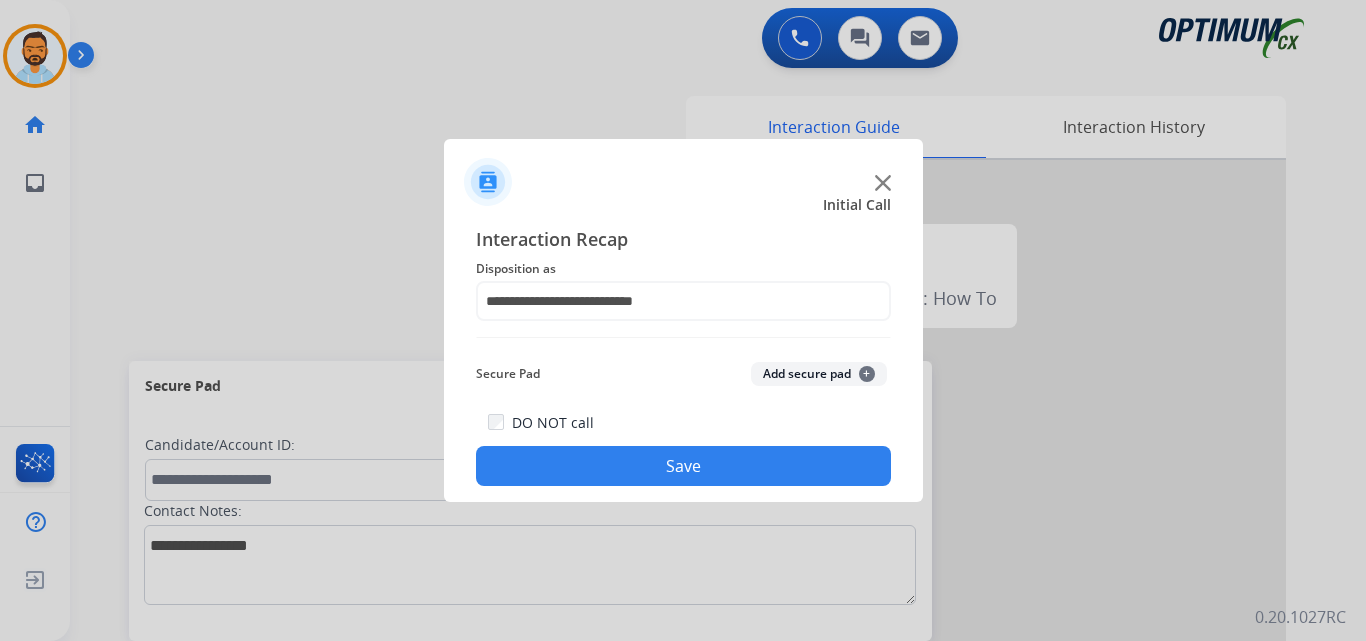 click on "Save" 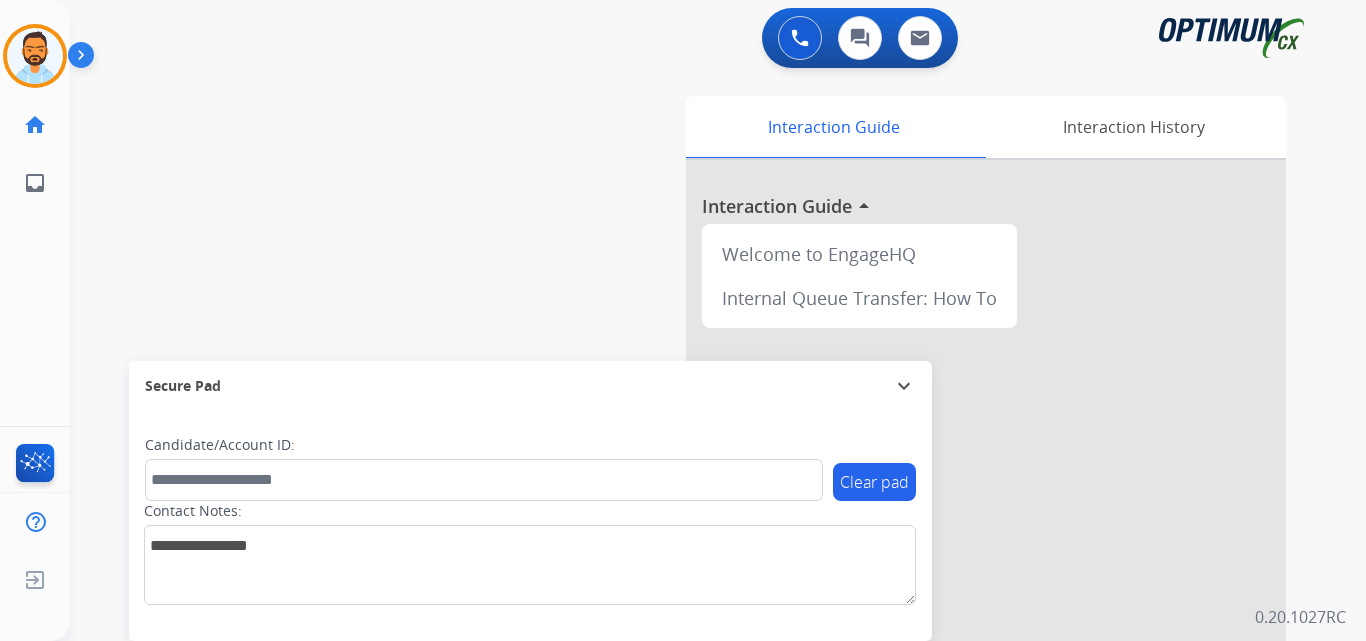 click at bounding box center (85, 59) 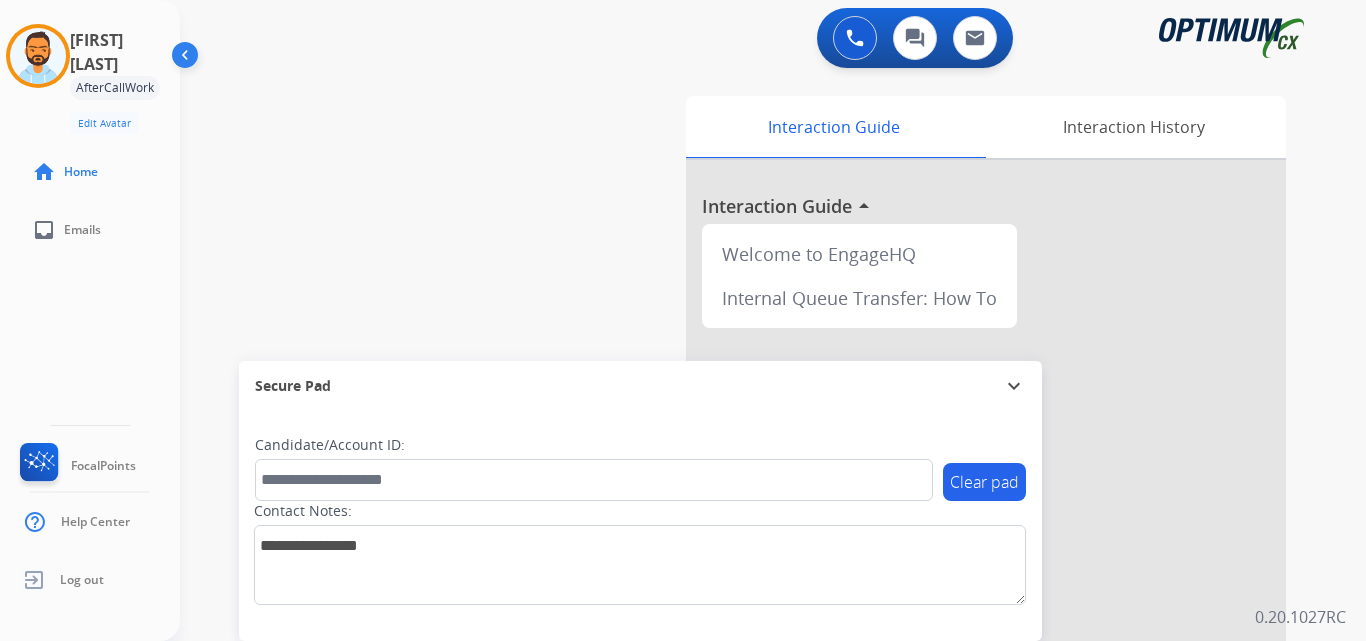click on "swap_horiz Break voice bridge close_fullscreen Connect 3-Way Call merge_type Separate 3-Way Call  Interaction Guide   Interaction History  Interaction Guide arrow_drop_up  Welcome to EngageHQ   Internal Queue Transfer: How To  Secure Pad expand_more Clear pad Candidate/Account ID: Contact Notes:" at bounding box center (749, 489) 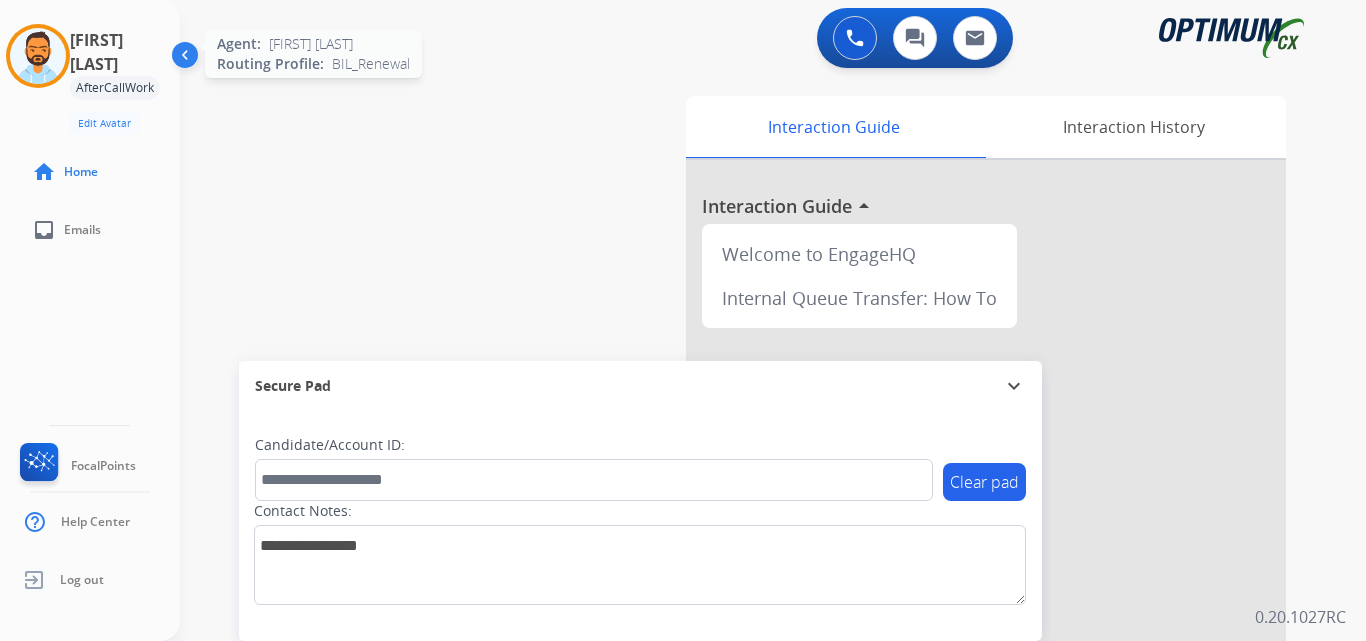 click at bounding box center (38, 56) 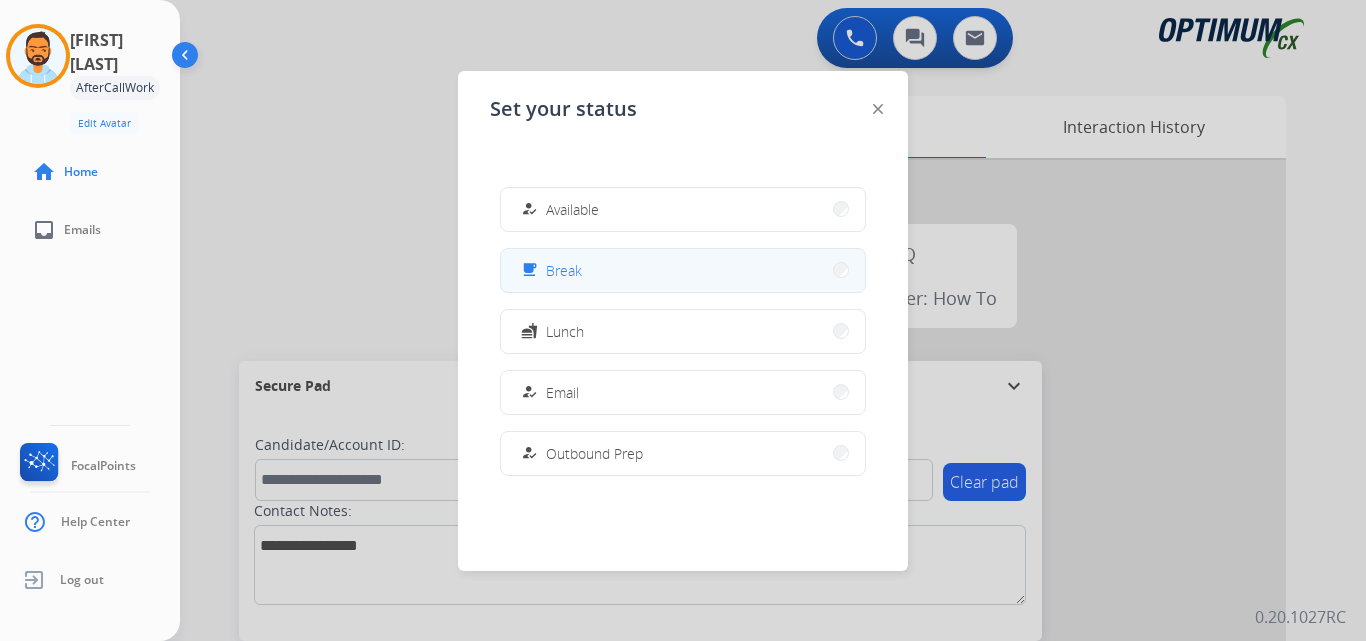 click on "free_breakfast Break" at bounding box center [683, 270] 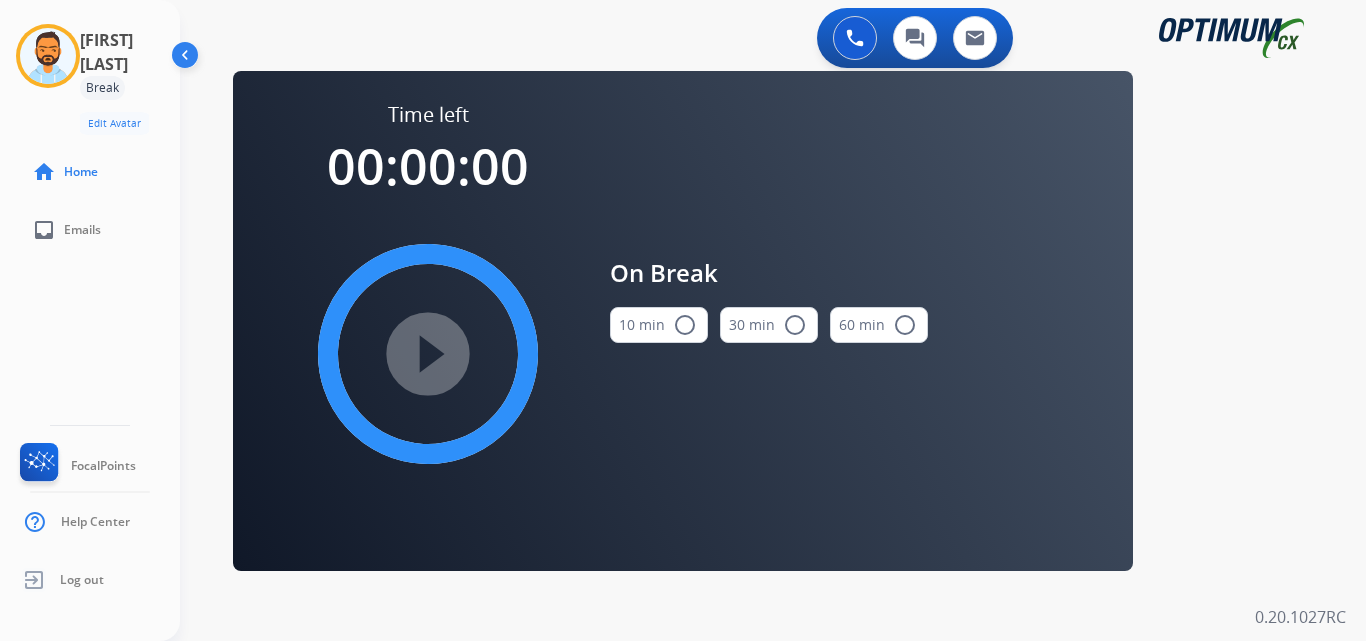 click on "10 min  radio_button_unchecked" at bounding box center [659, 325] 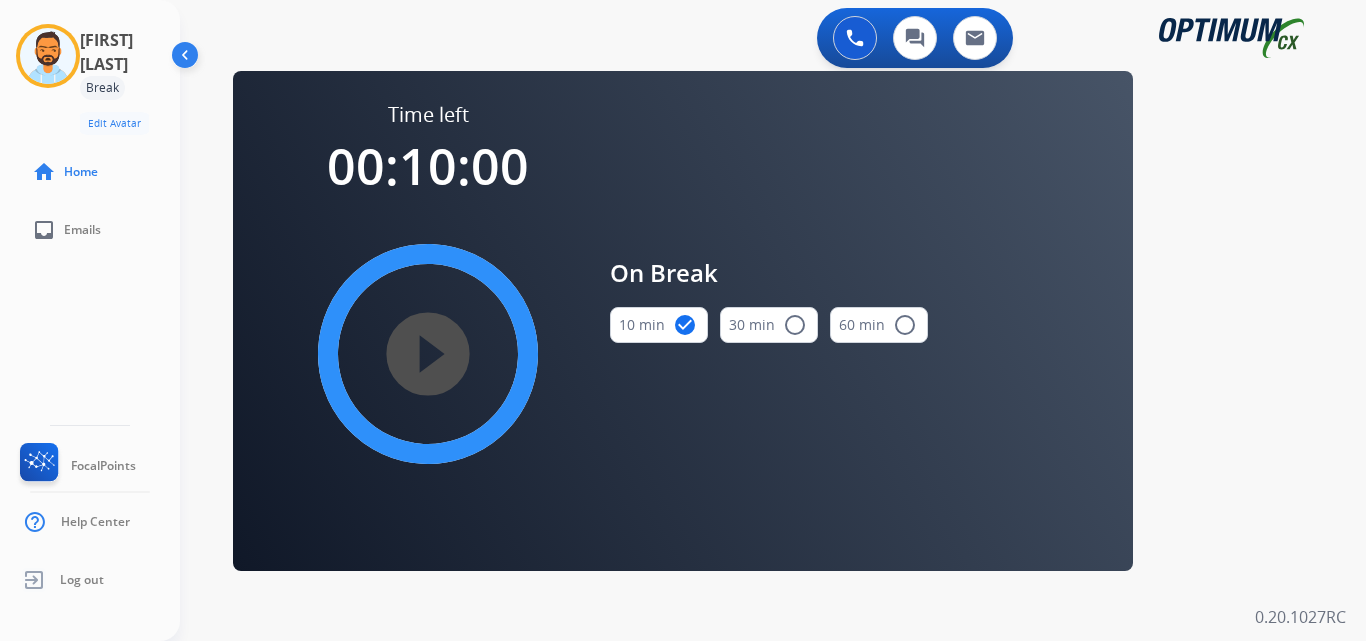 click on "play_circle_filled" at bounding box center (428, 354) 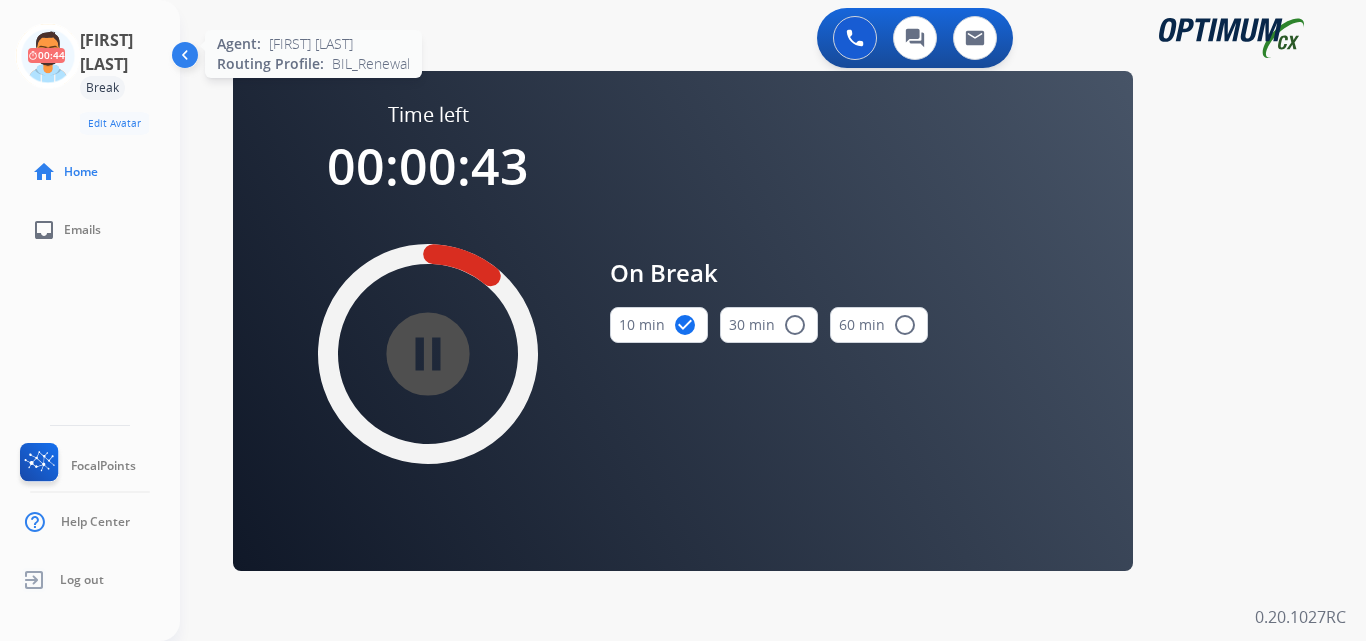 click 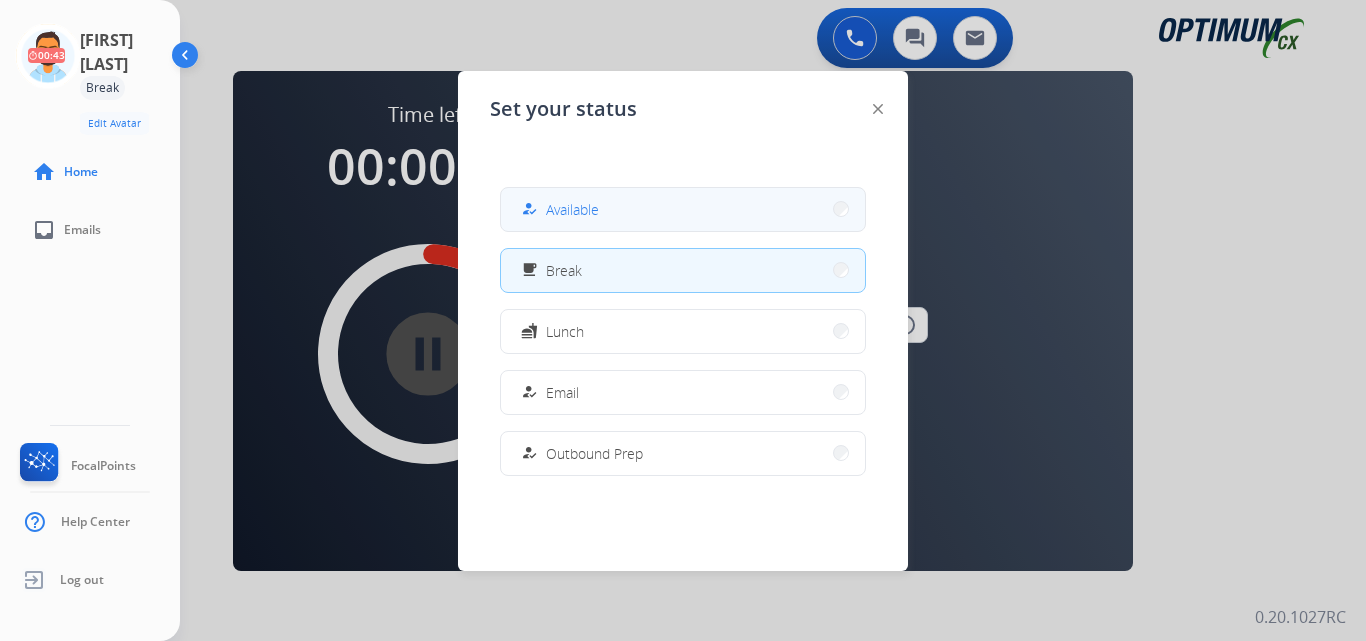 click on "Available" at bounding box center (572, 209) 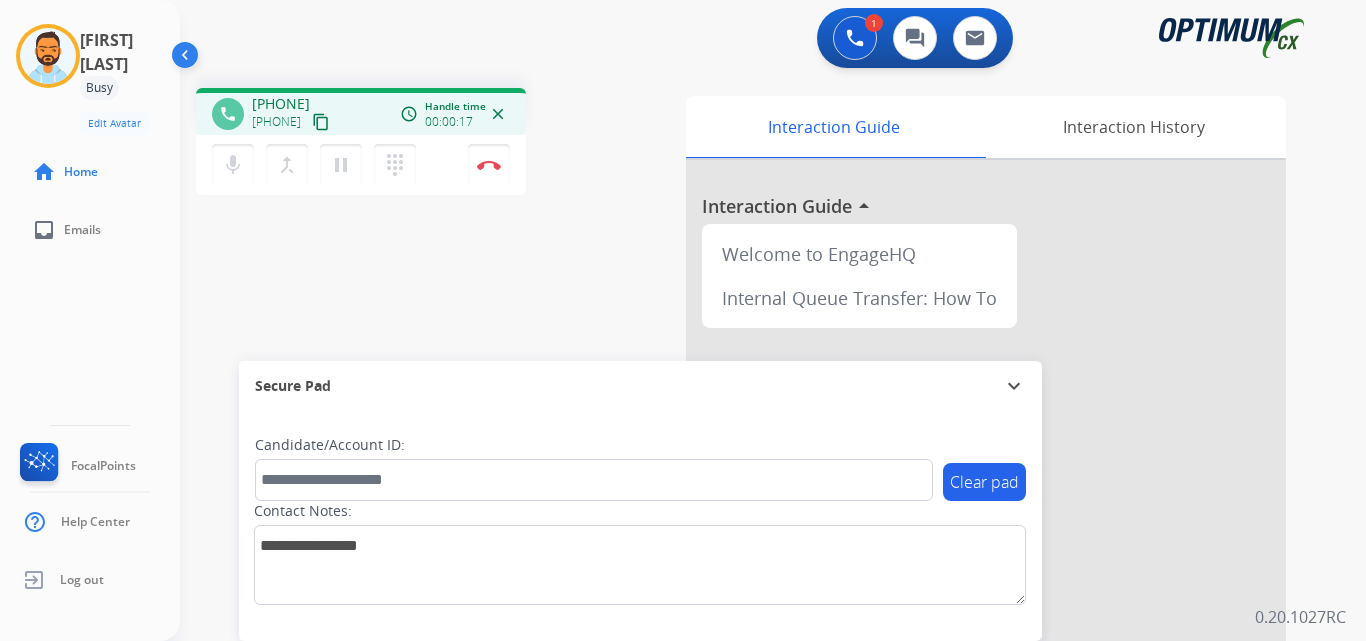 click on "content_copy" at bounding box center (321, 122) 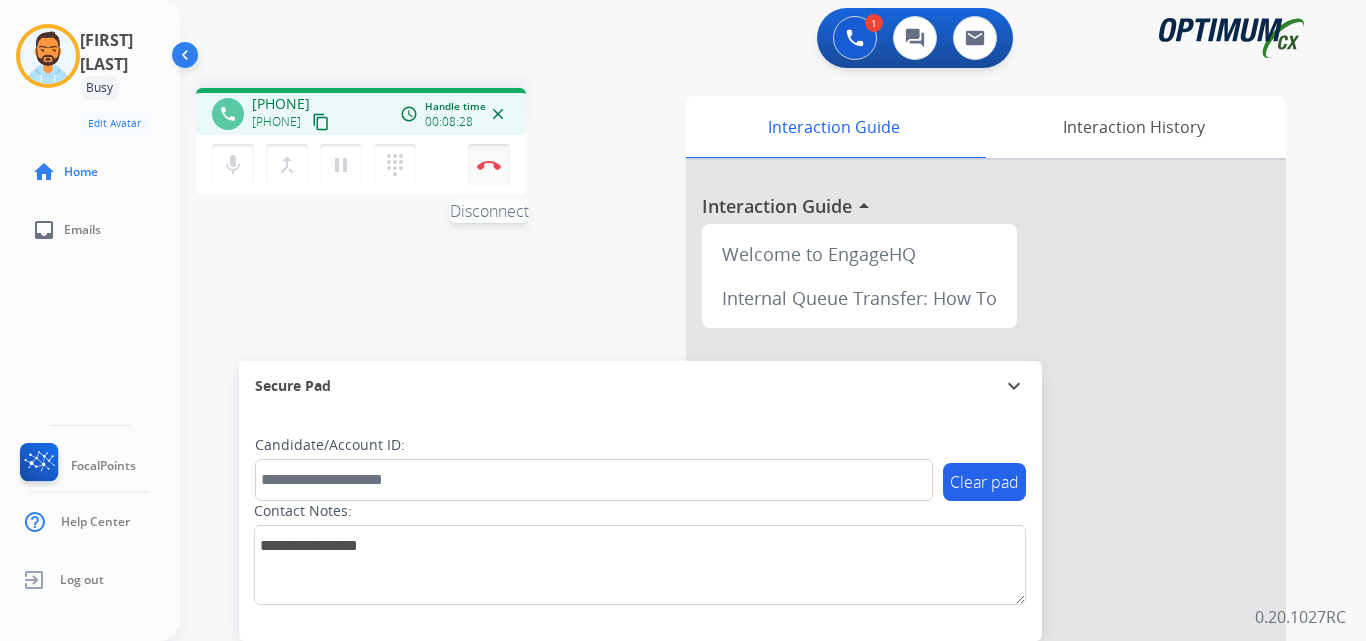 click on "Disconnect" at bounding box center (489, 165) 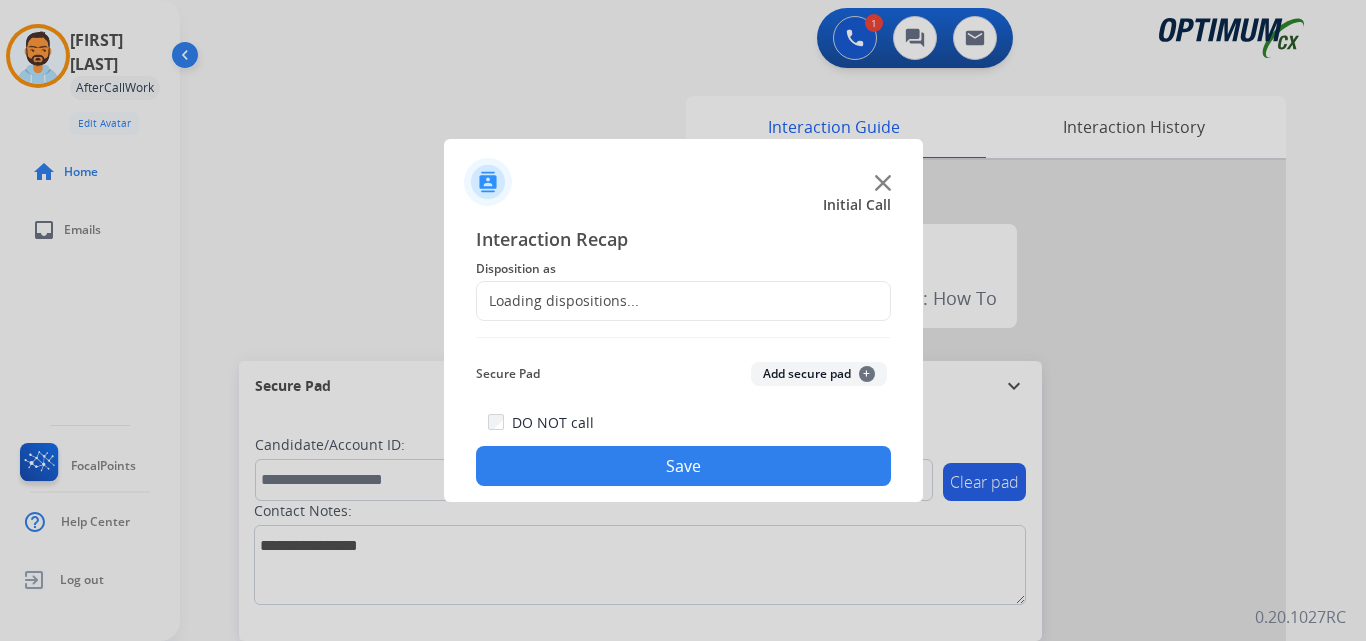 click on "Loading dispositions..." 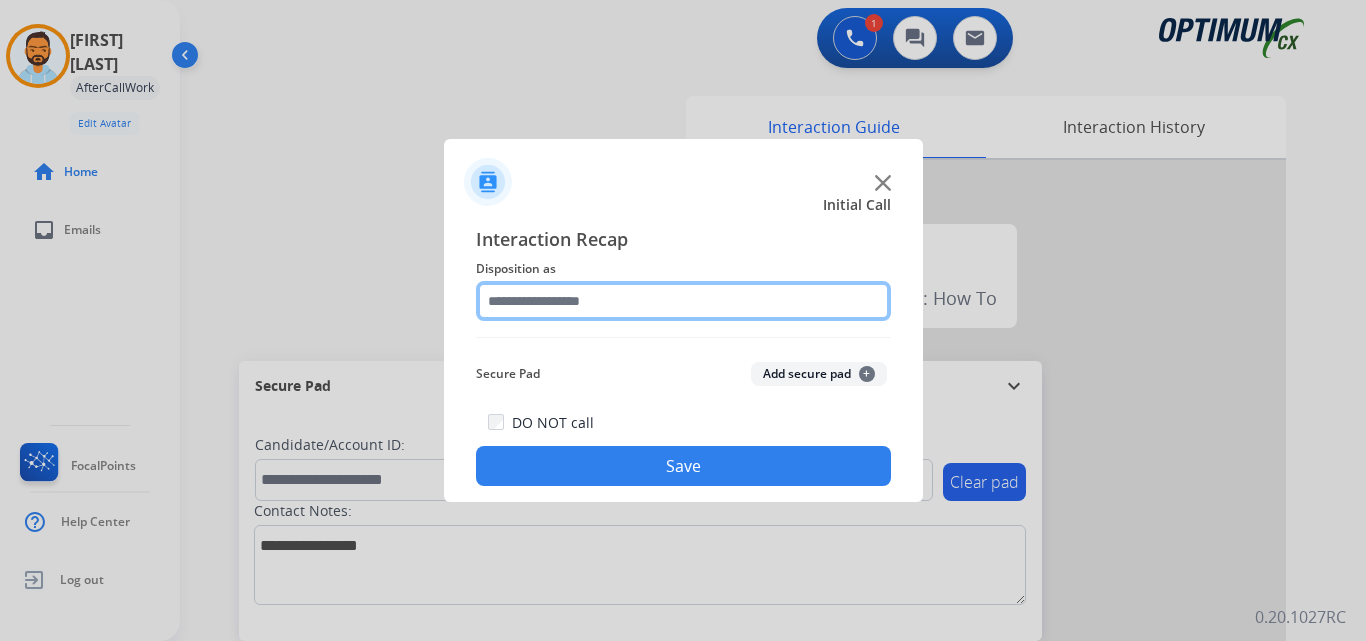 click 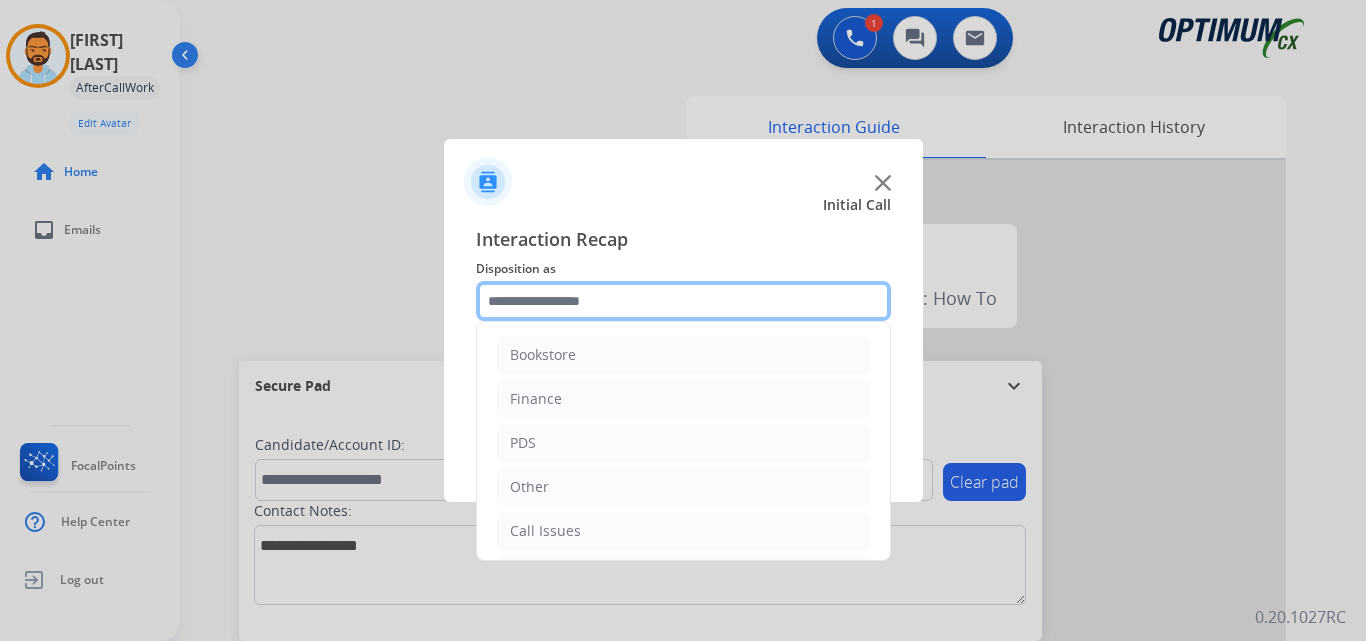 scroll, scrollTop: 136, scrollLeft: 0, axis: vertical 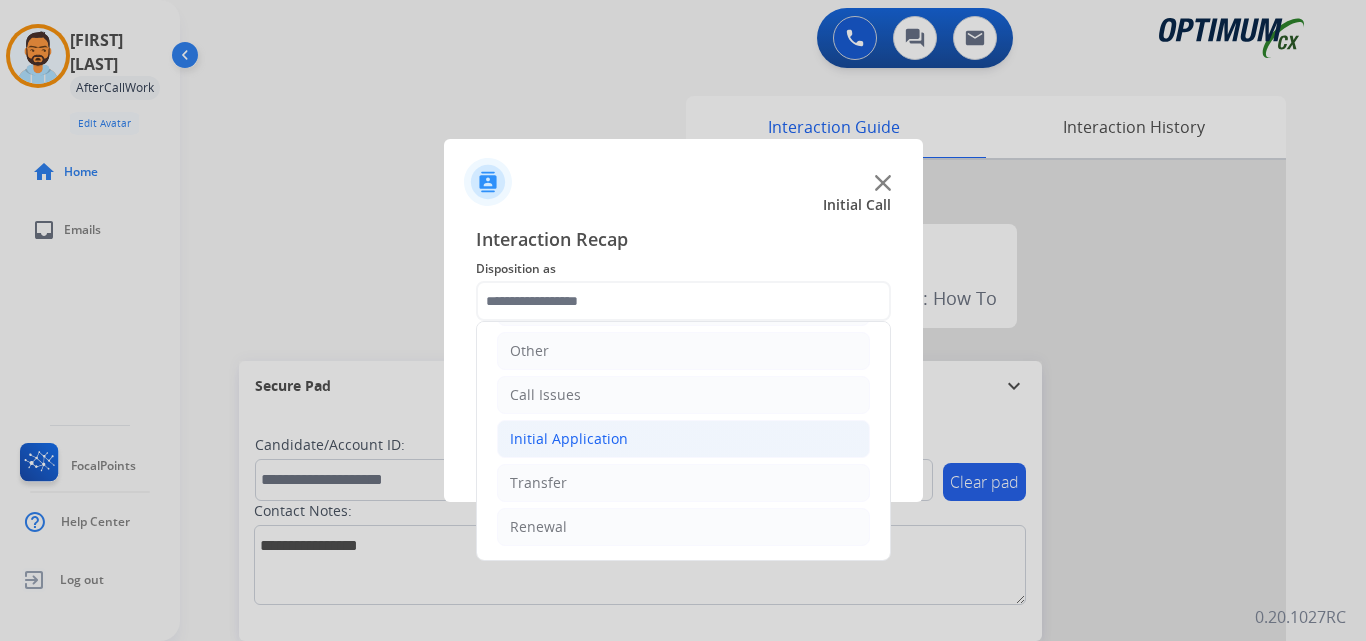 click on "Initial Application" 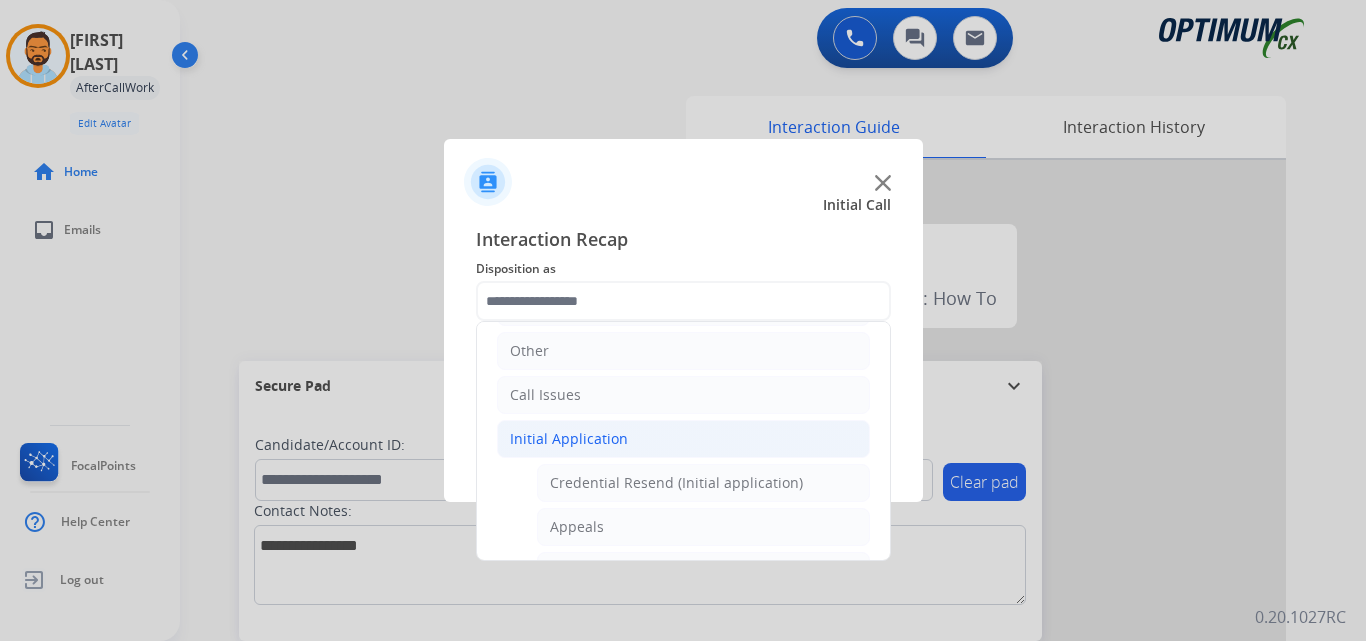 click on "Initial Application" 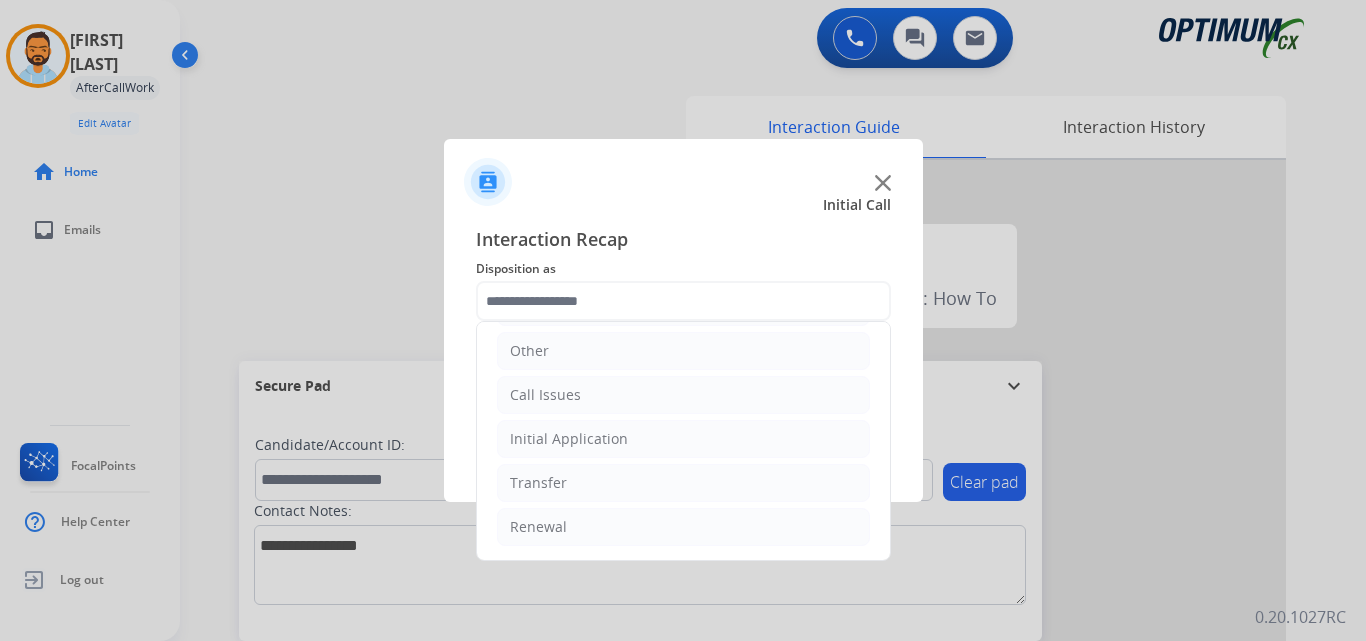 click at bounding box center (683, 320) 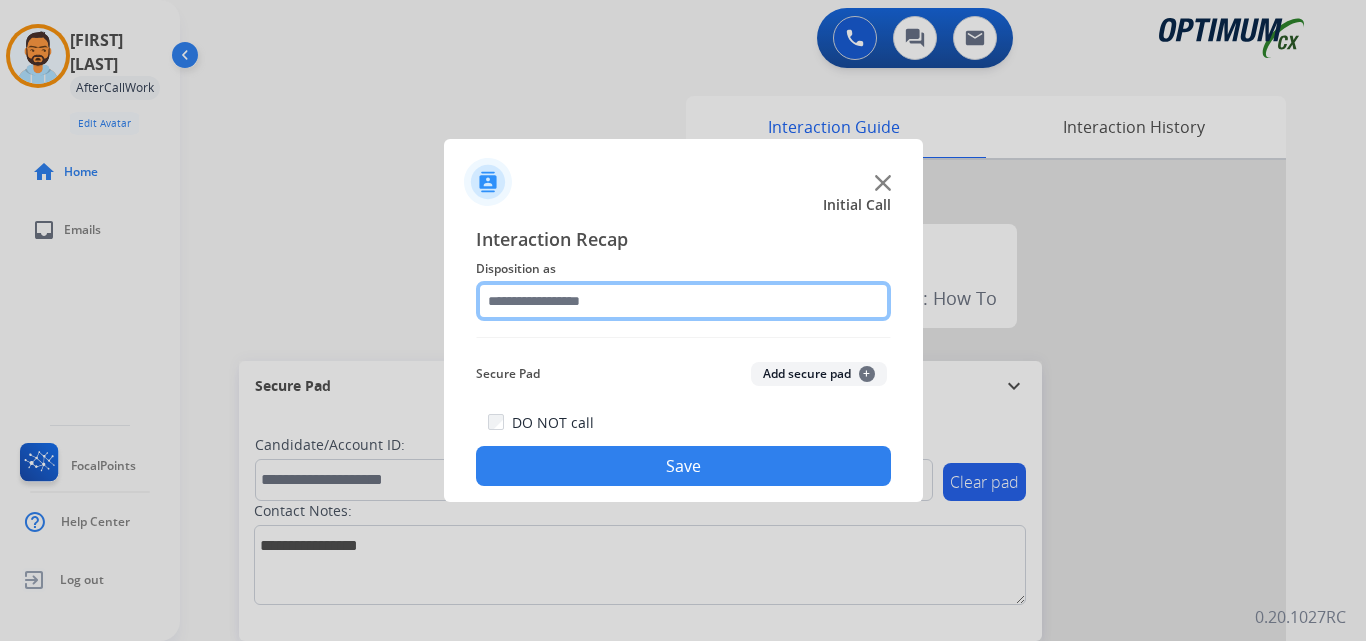 click 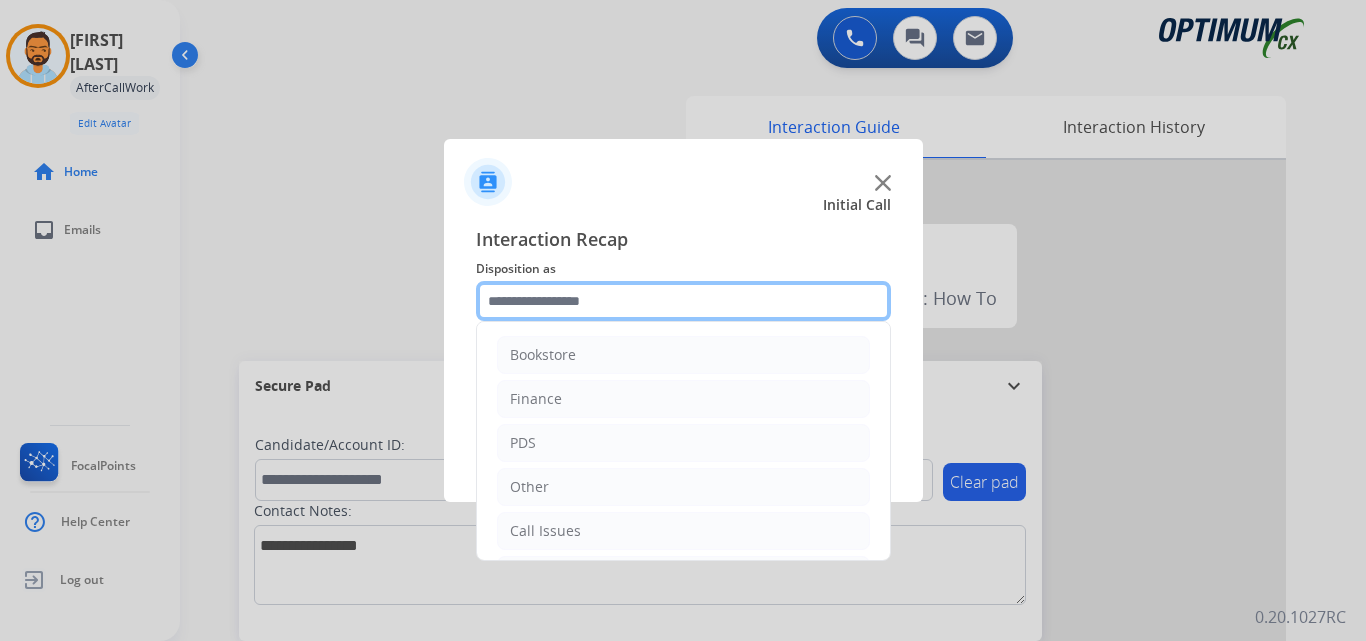 scroll, scrollTop: 136, scrollLeft: 0, axis: vertical 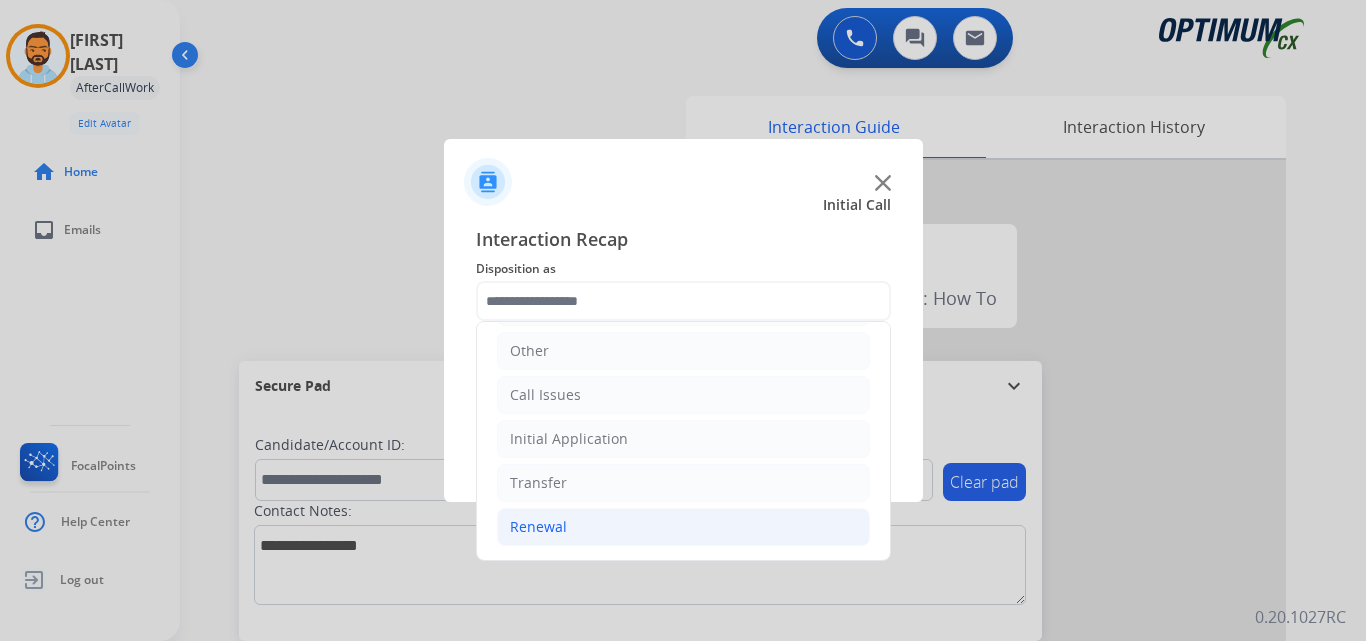 click on "Renewal" 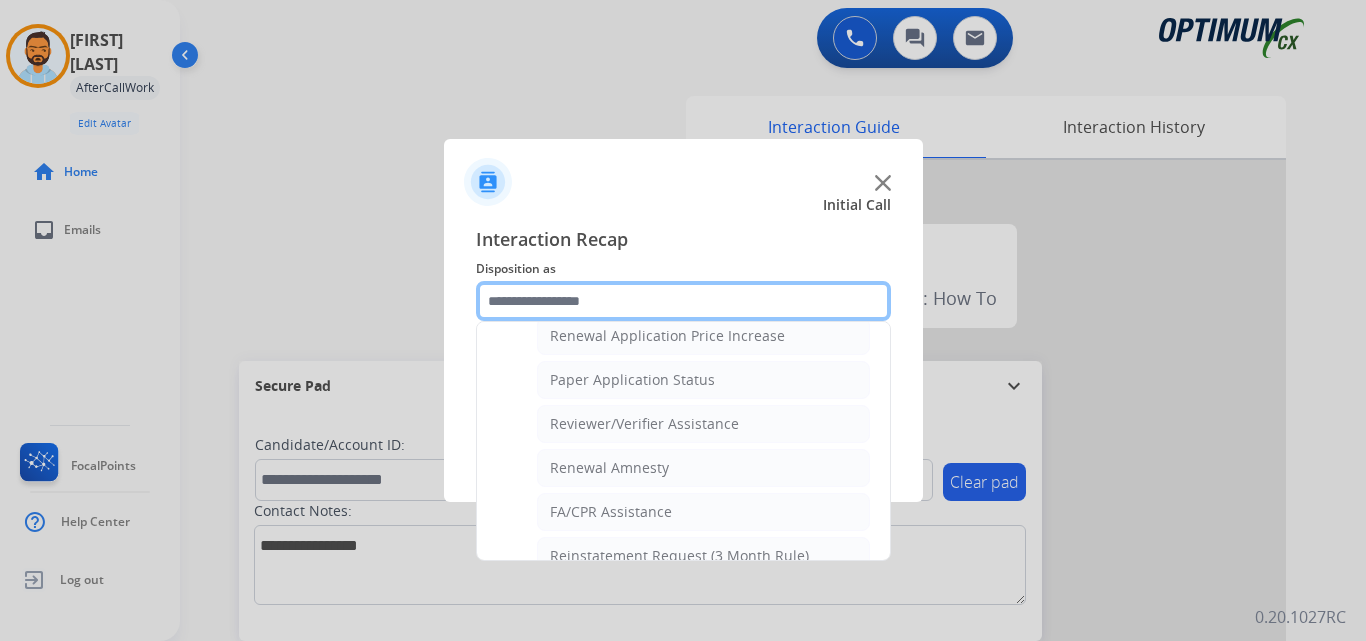 scroll, scrollTop: 720, scrollLeft: 0, axis: vertical 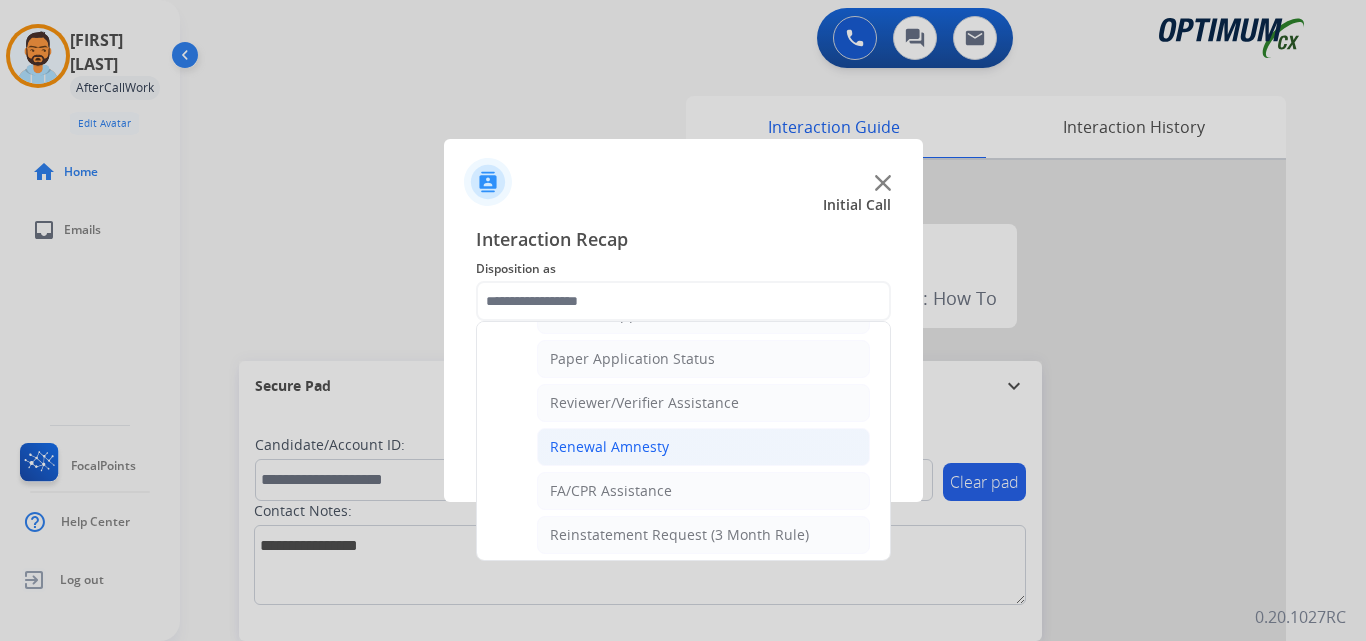 click on "Renewal Amnesty" 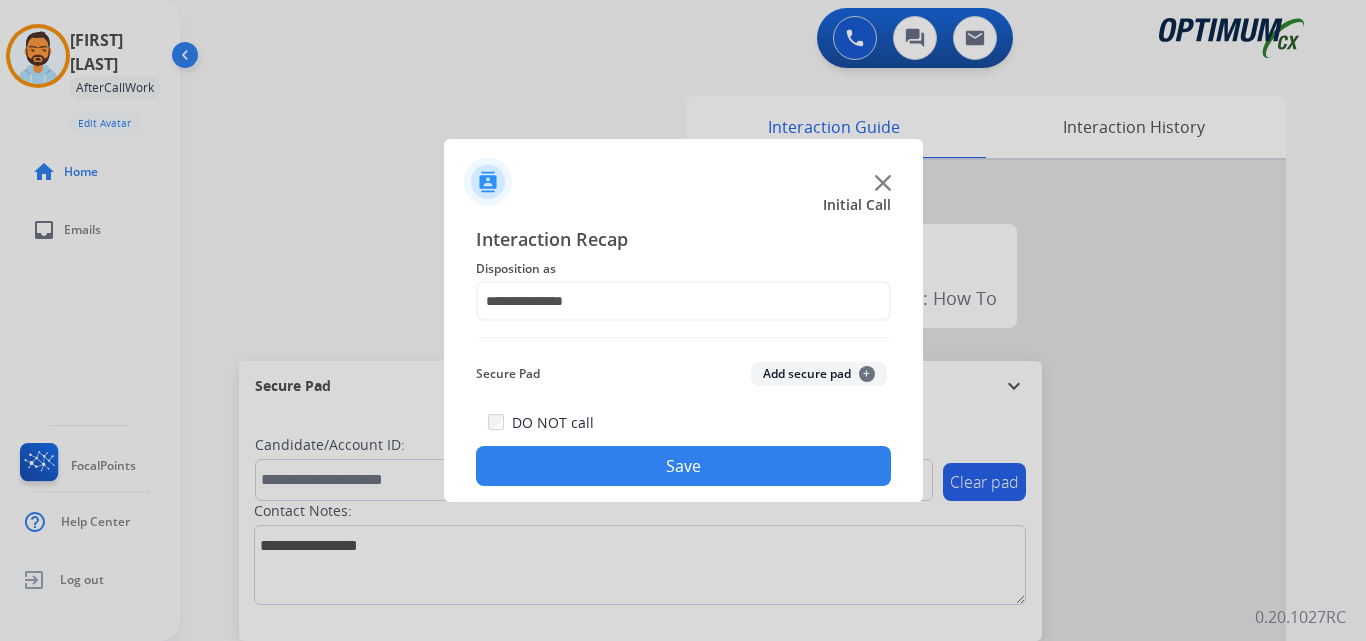 click on "Save" 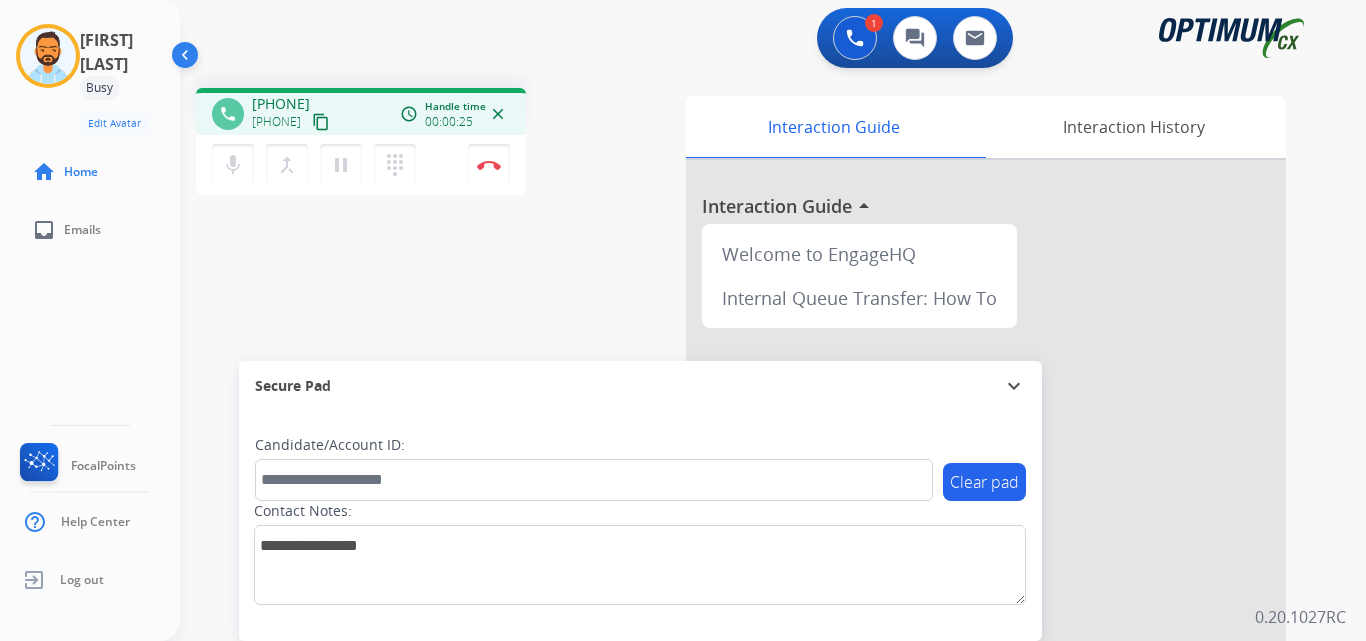 click on "content_copy" at bounding box center [321, 122] 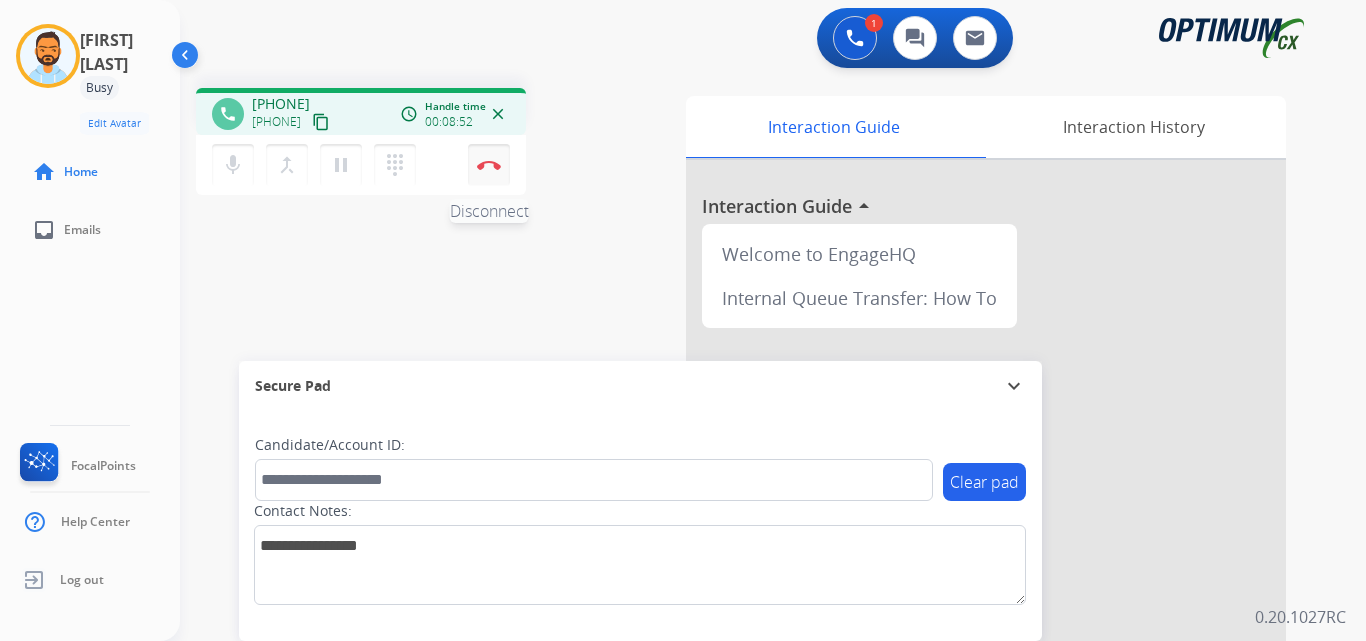 click at bounding box center (489, 165) 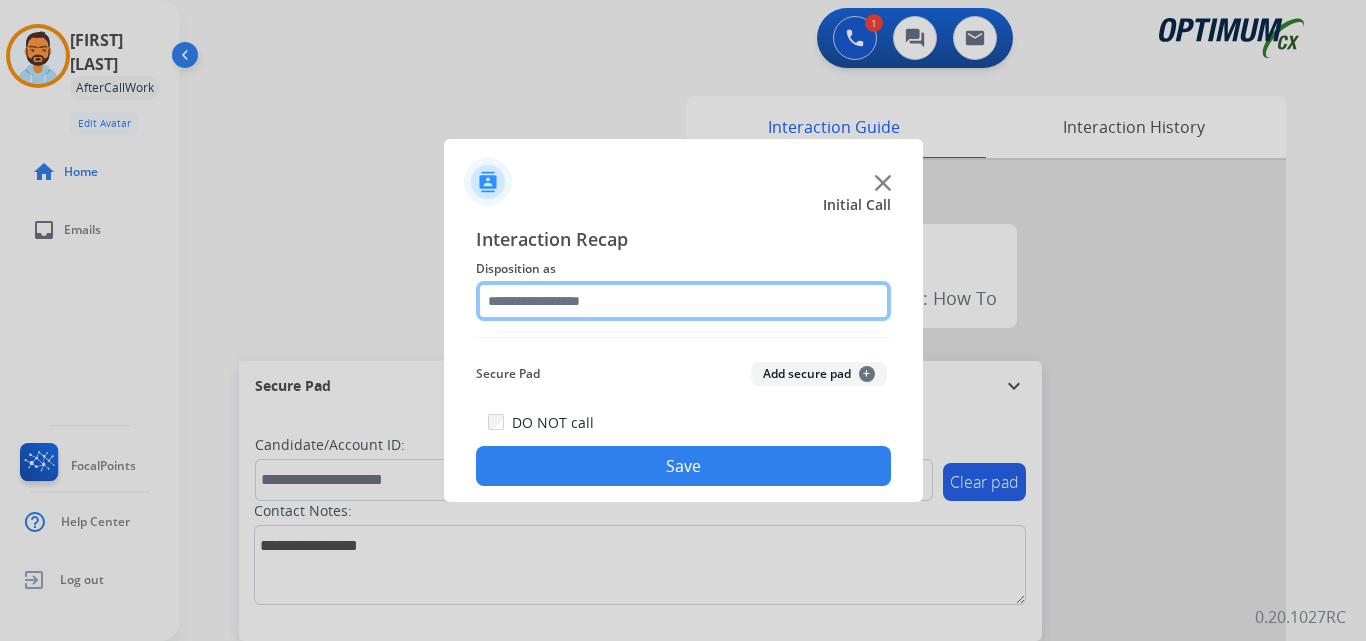 click 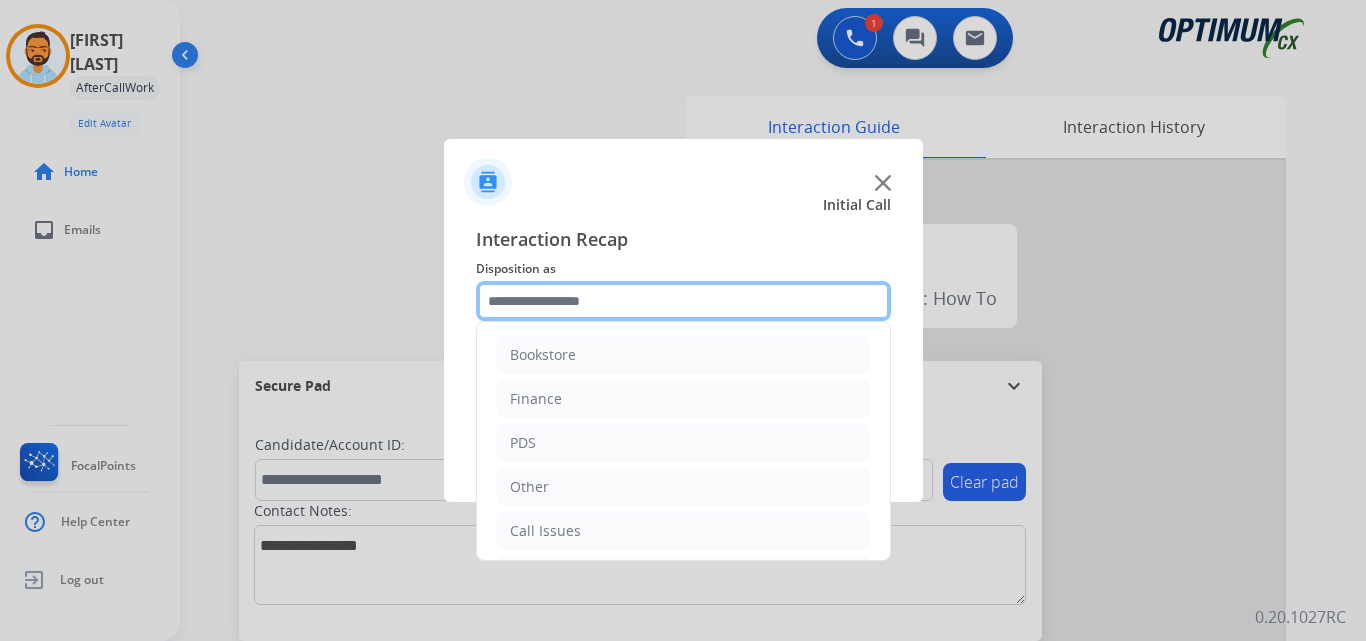 scroll, scrollTop: 136, scrollLeft: 0, axis: vertical 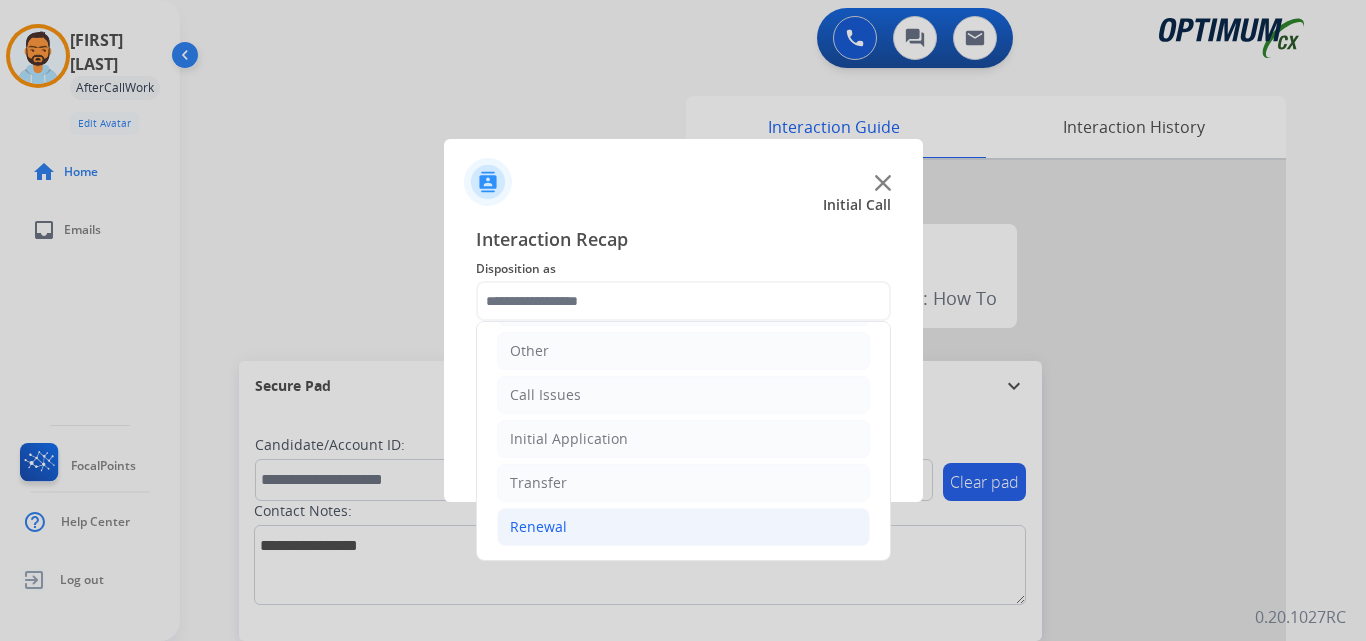 click on "Renewal" 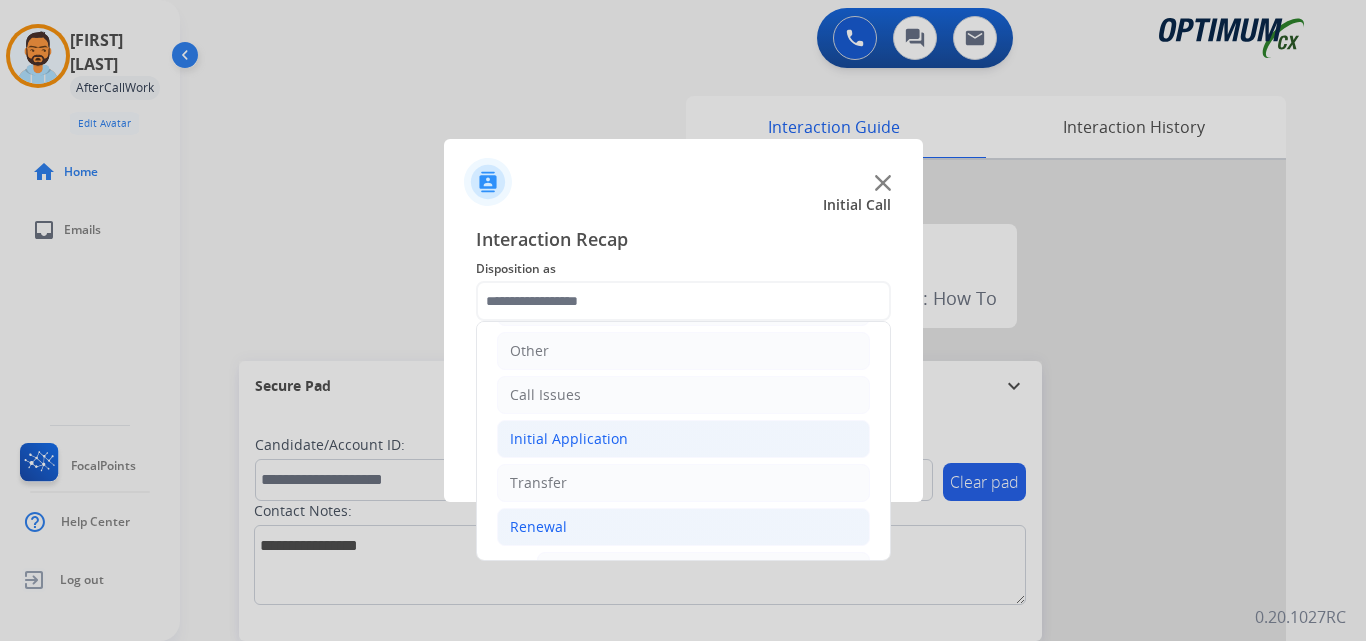click on "Initial Application" 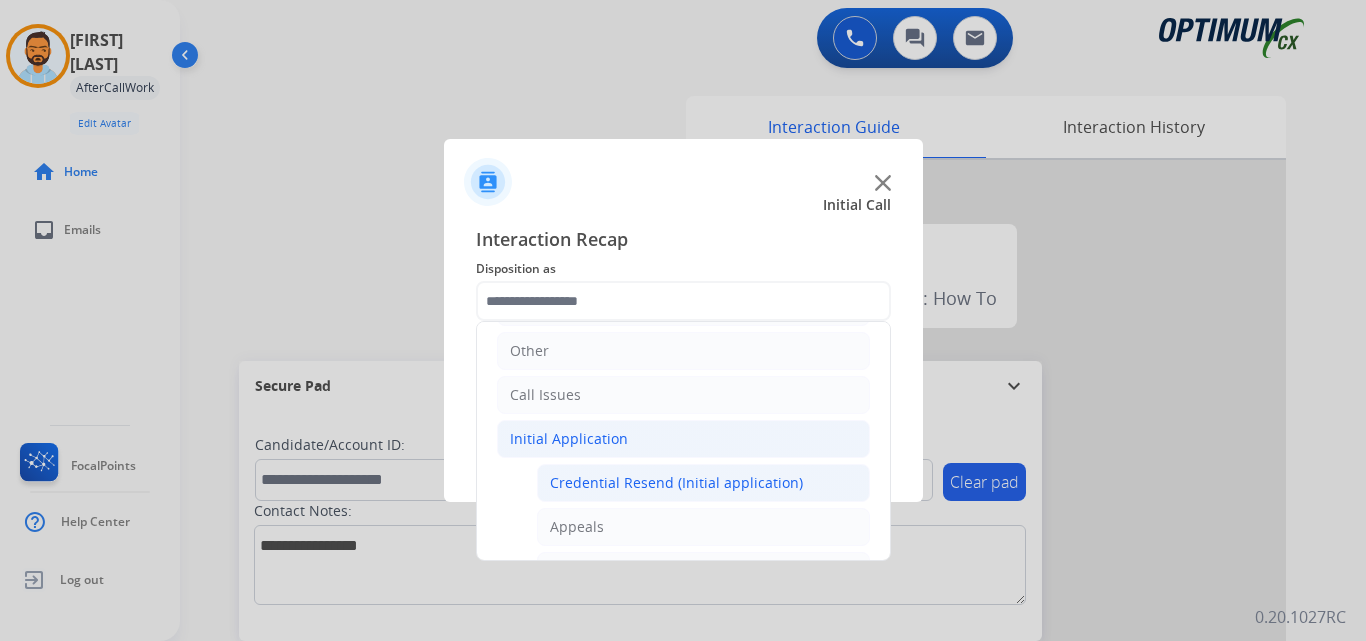 click on "Credential Resend (Initial application)" 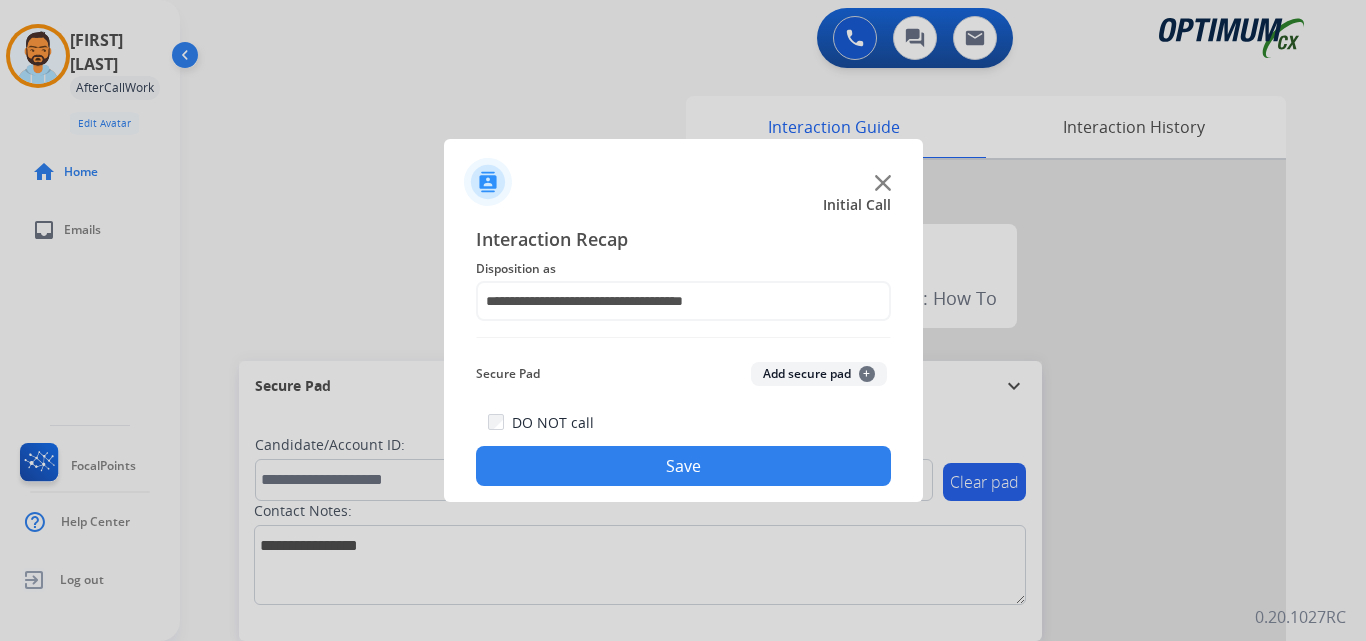 click on "Save" 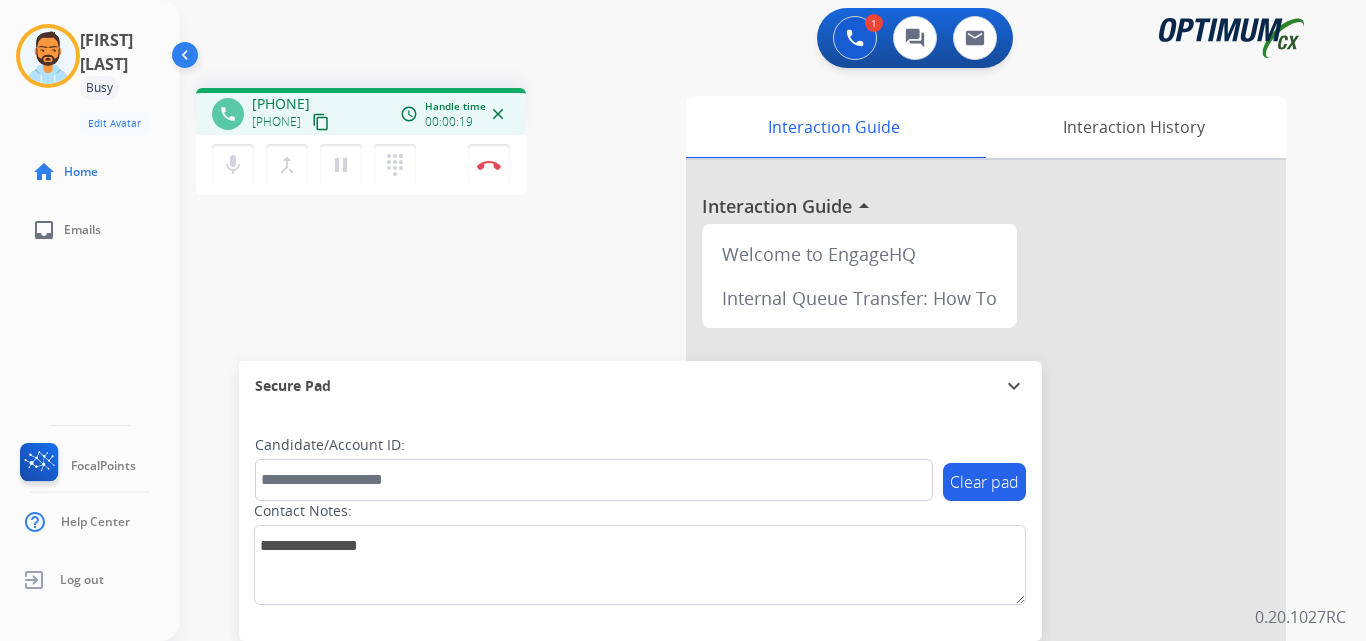 click on "content_copy" at bounding box center [321, 122] 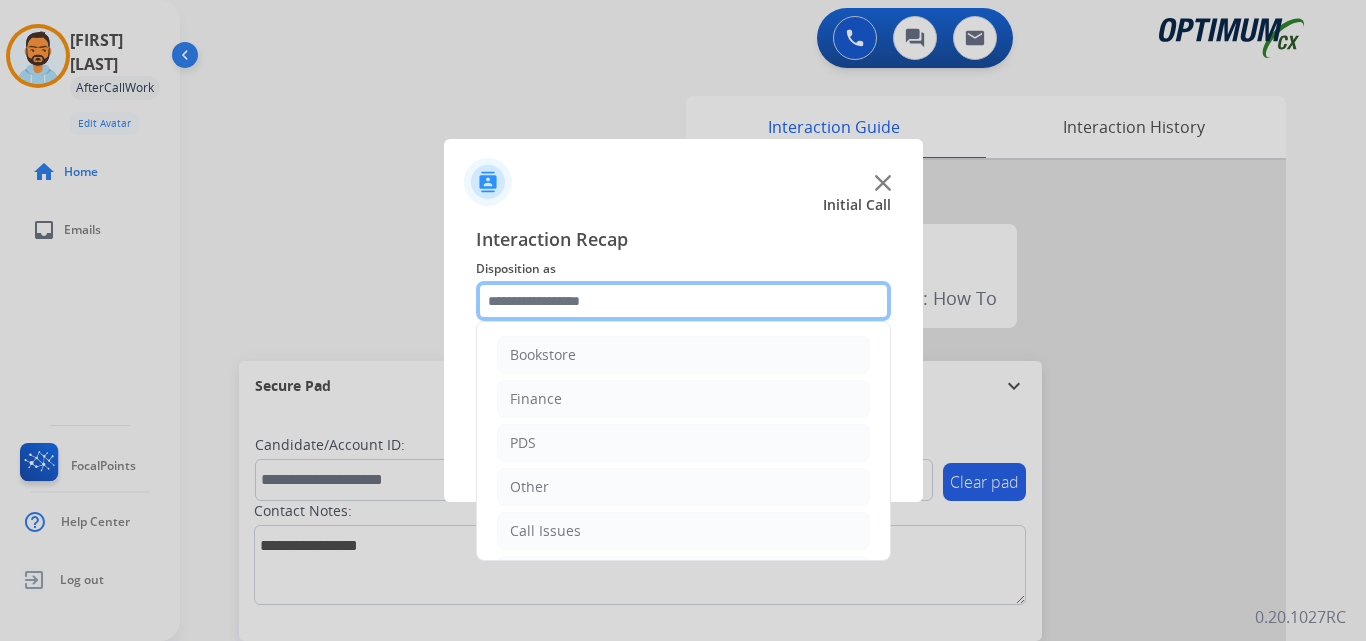 click 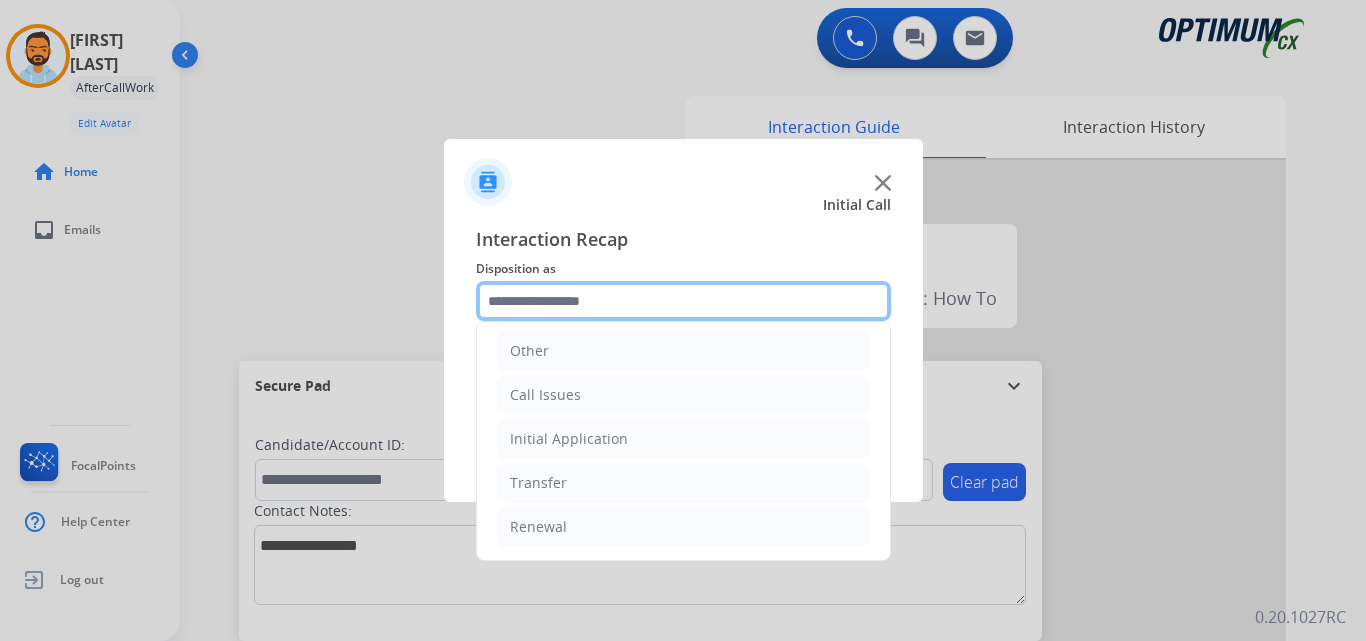 scroll, scrollTop: 0, scrollLeft: 0, axis: both 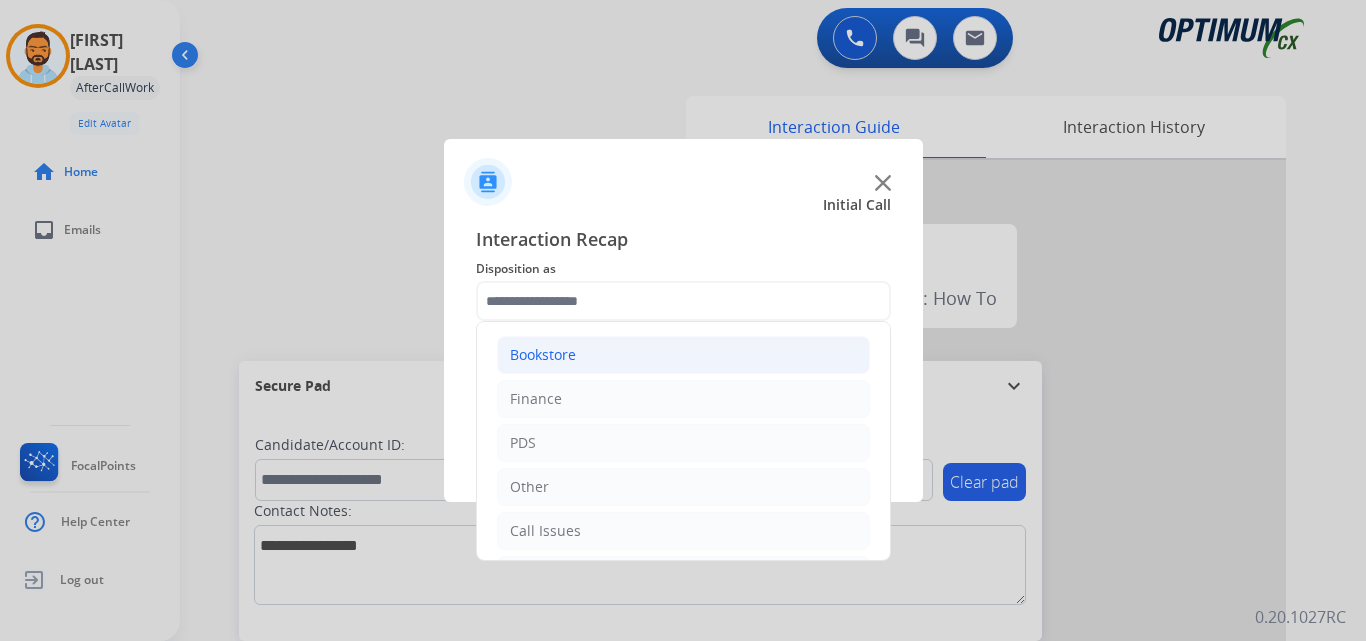 click on "Bookstore" 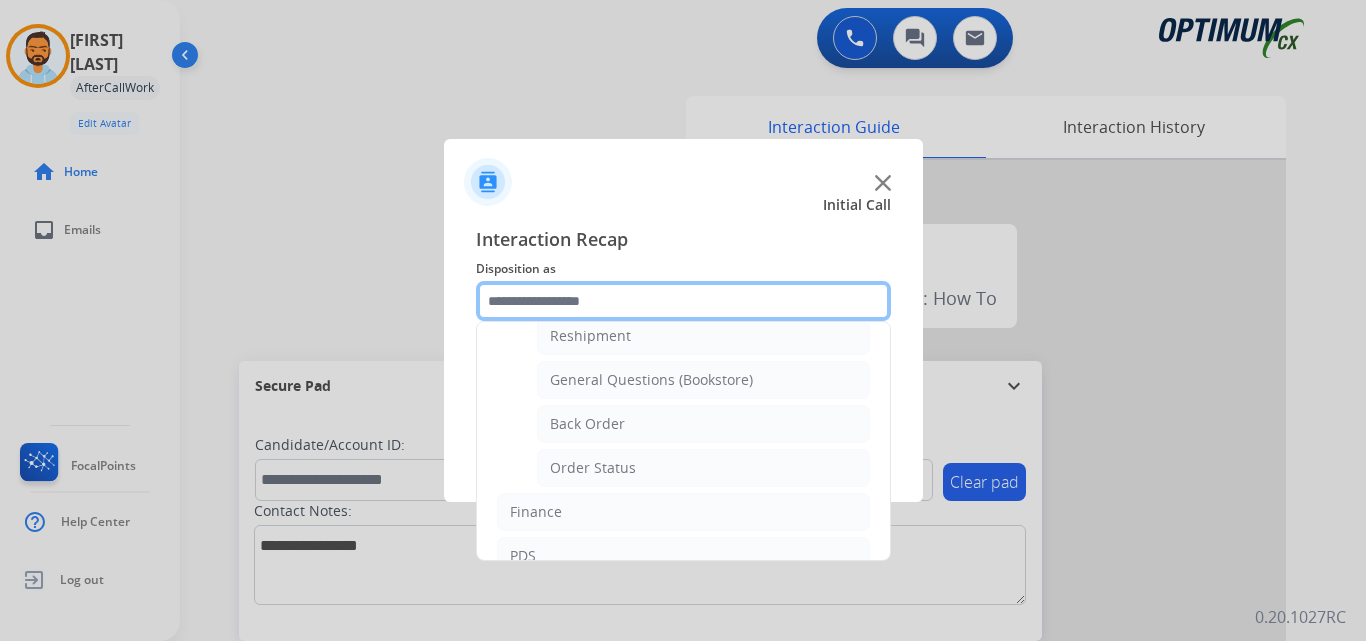 scroll, scrollTop: 67, scrollLeft: 0, axis: vertical 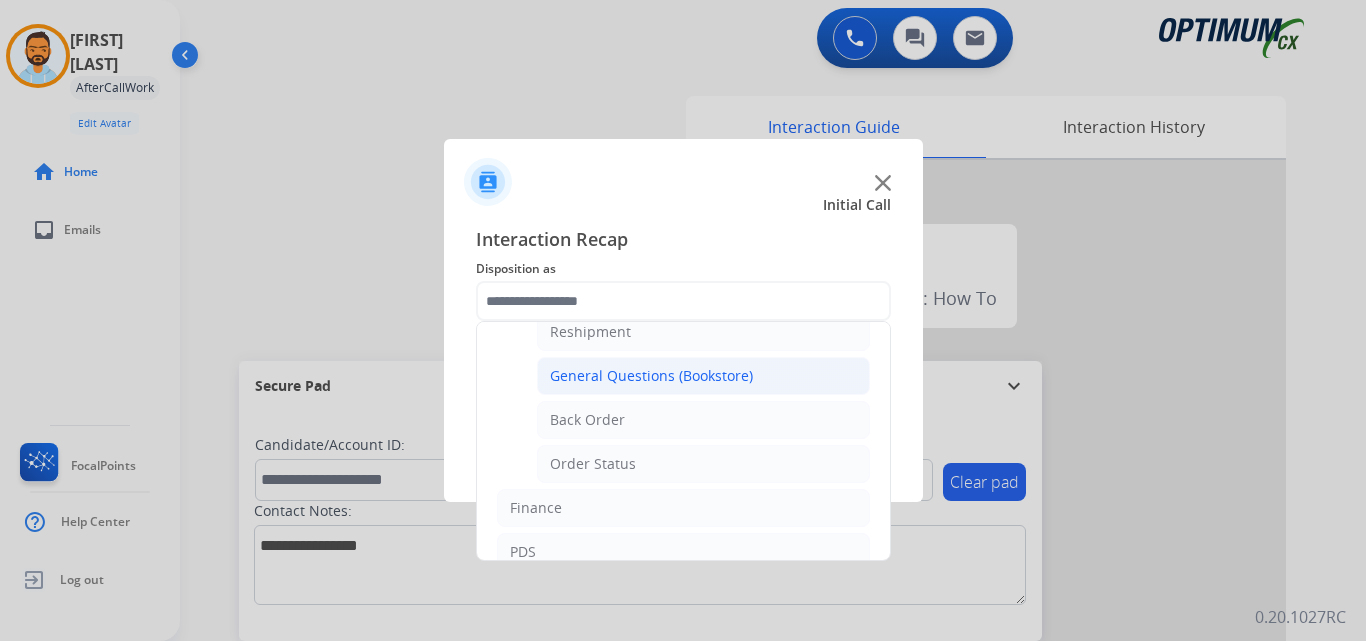 click on "General Questions (Bookstore)" 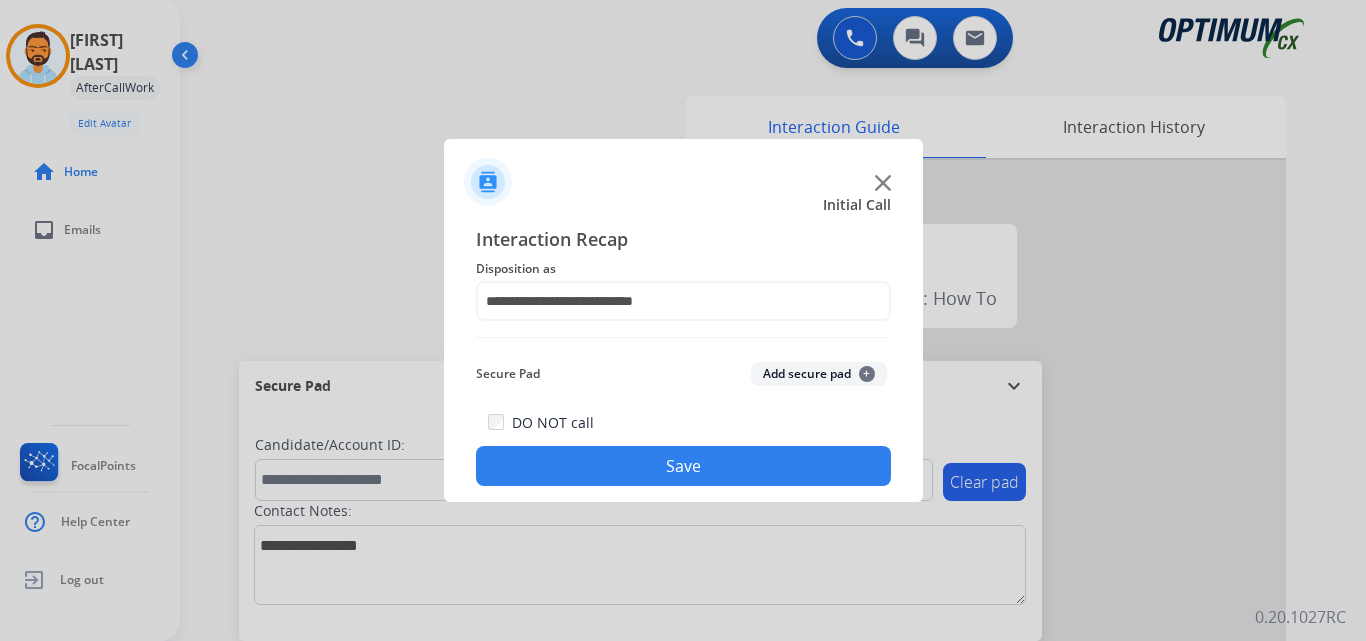 click on "Save" 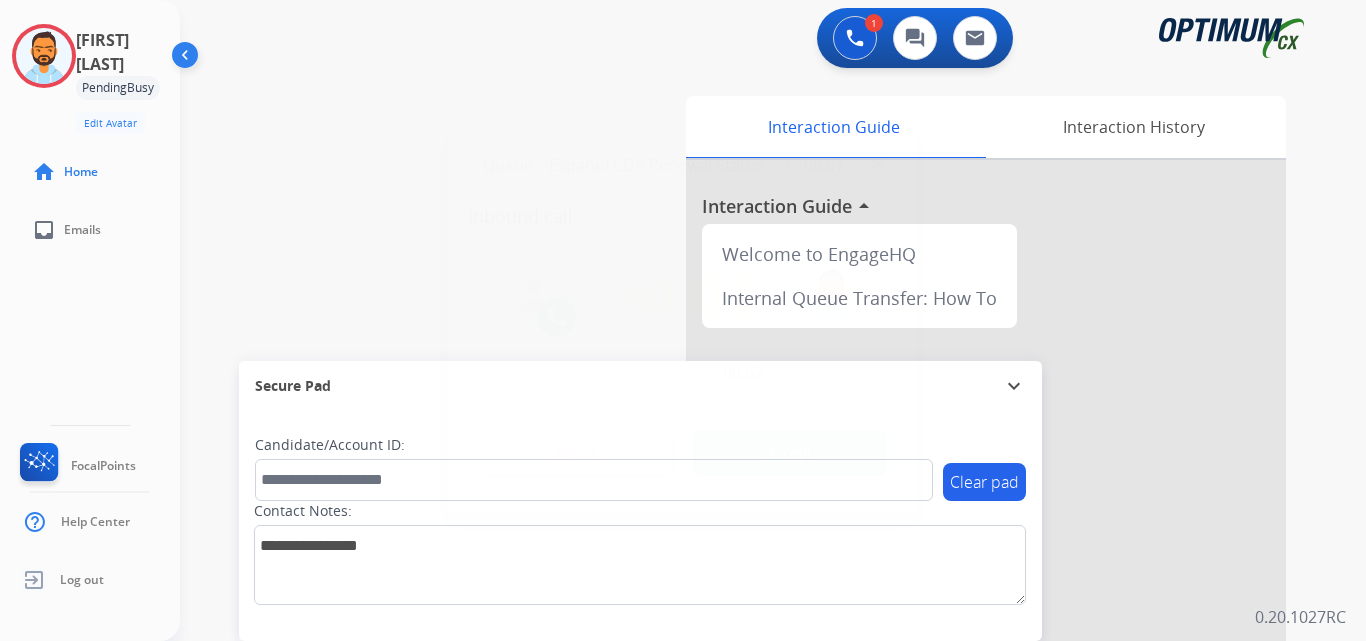 click on "Accept" at bounding box center [790, 453] 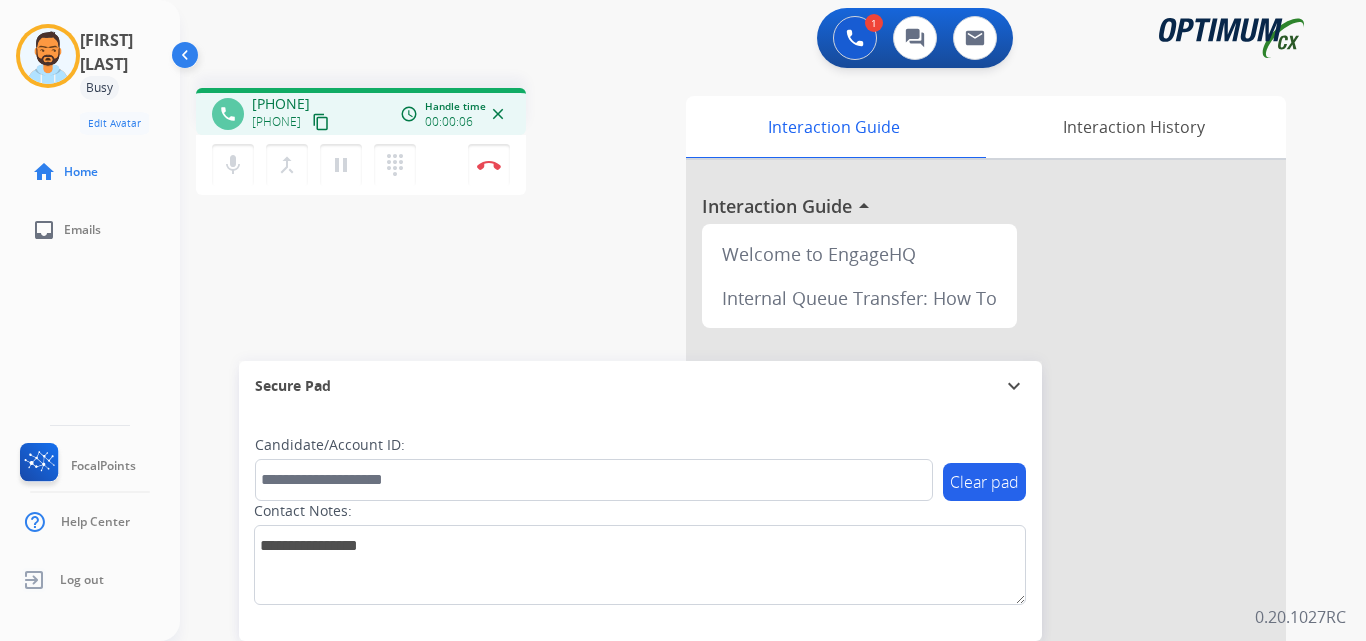 click on "content_copy" at bounding box center [321, 122] 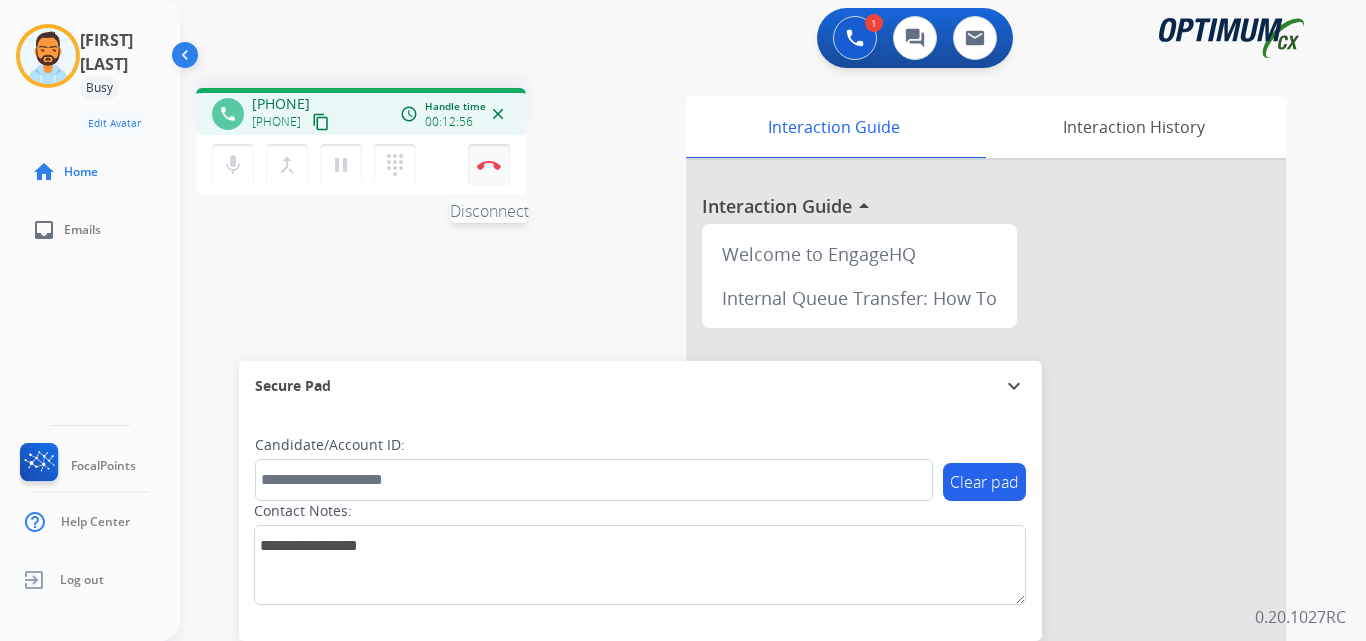 click on "Disconnect" at bounding box center (489, 165) 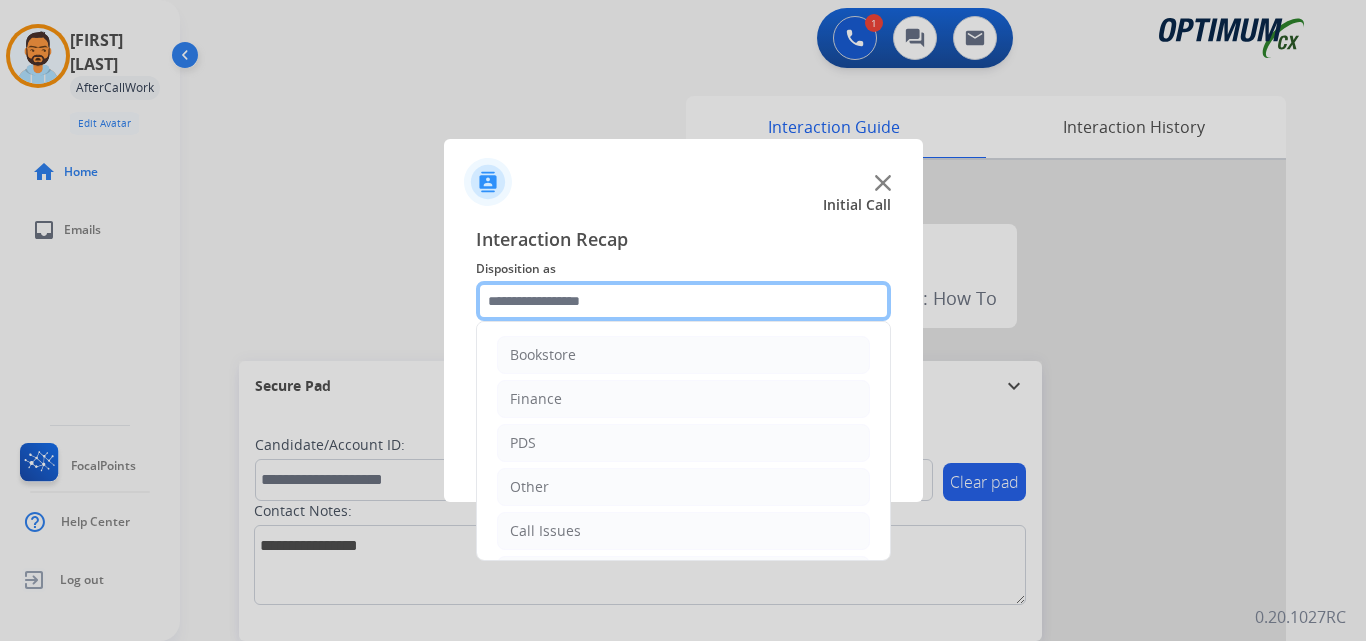 click 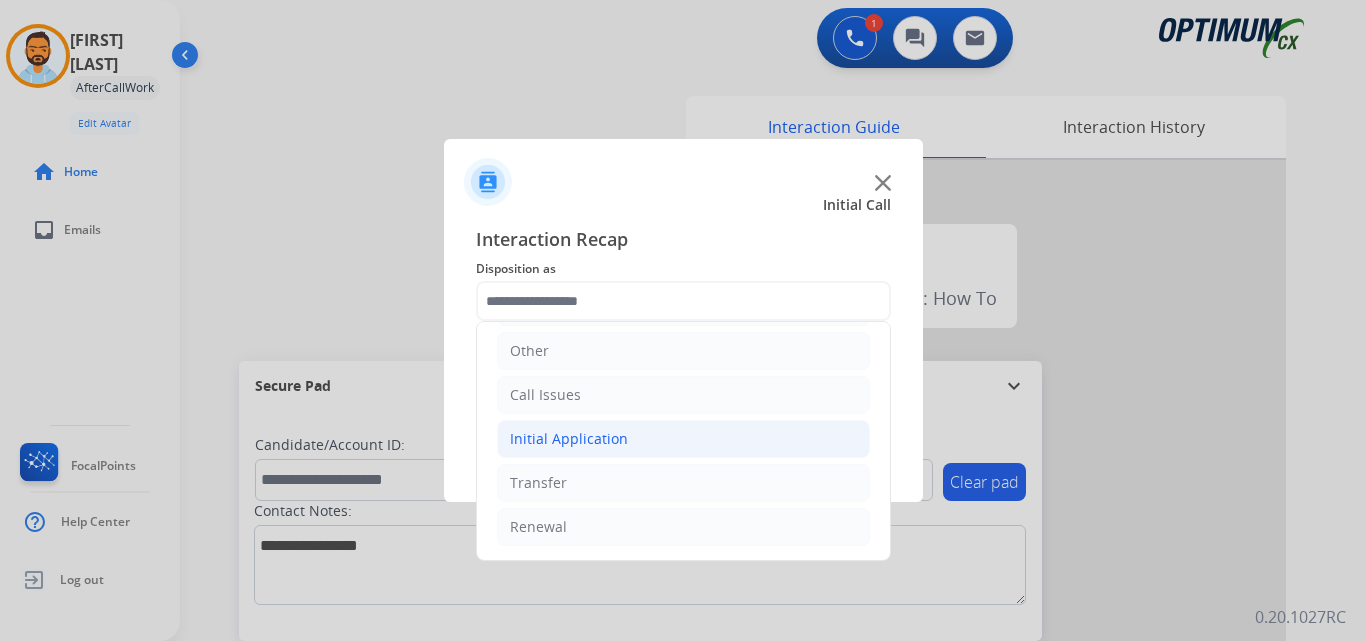 click on "Initial Application" 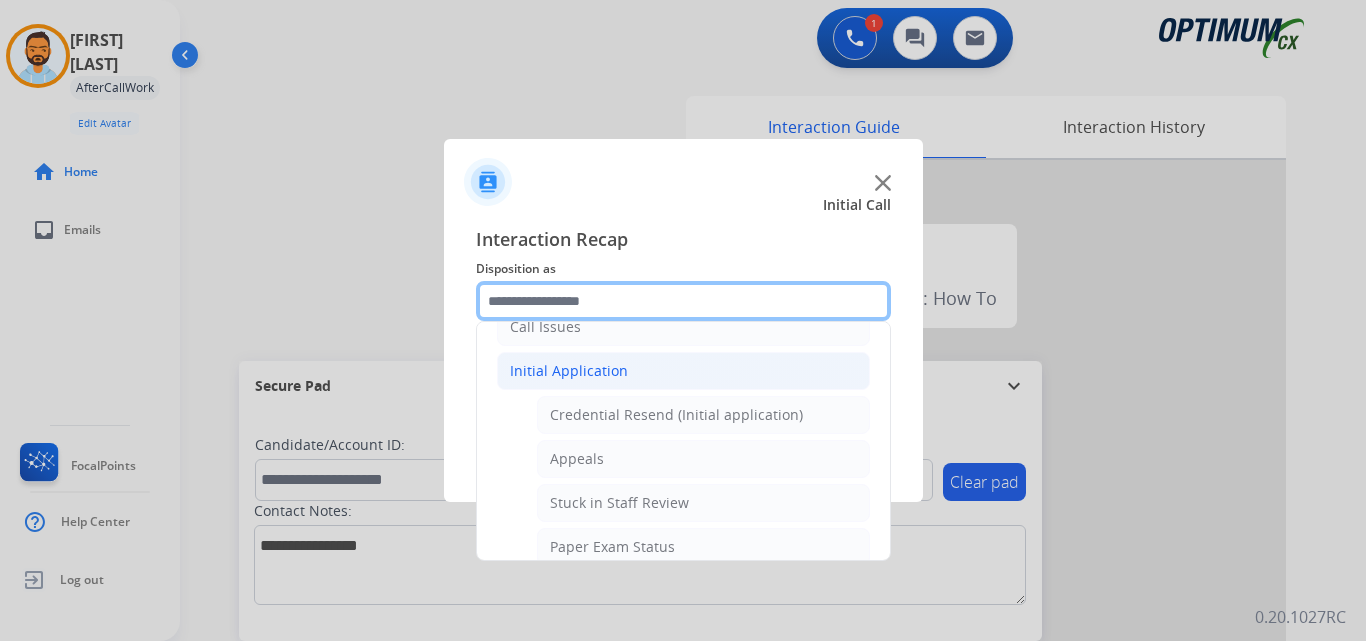 scroll, scrollTop: 206, scrollLeft: 0, axis: vertical 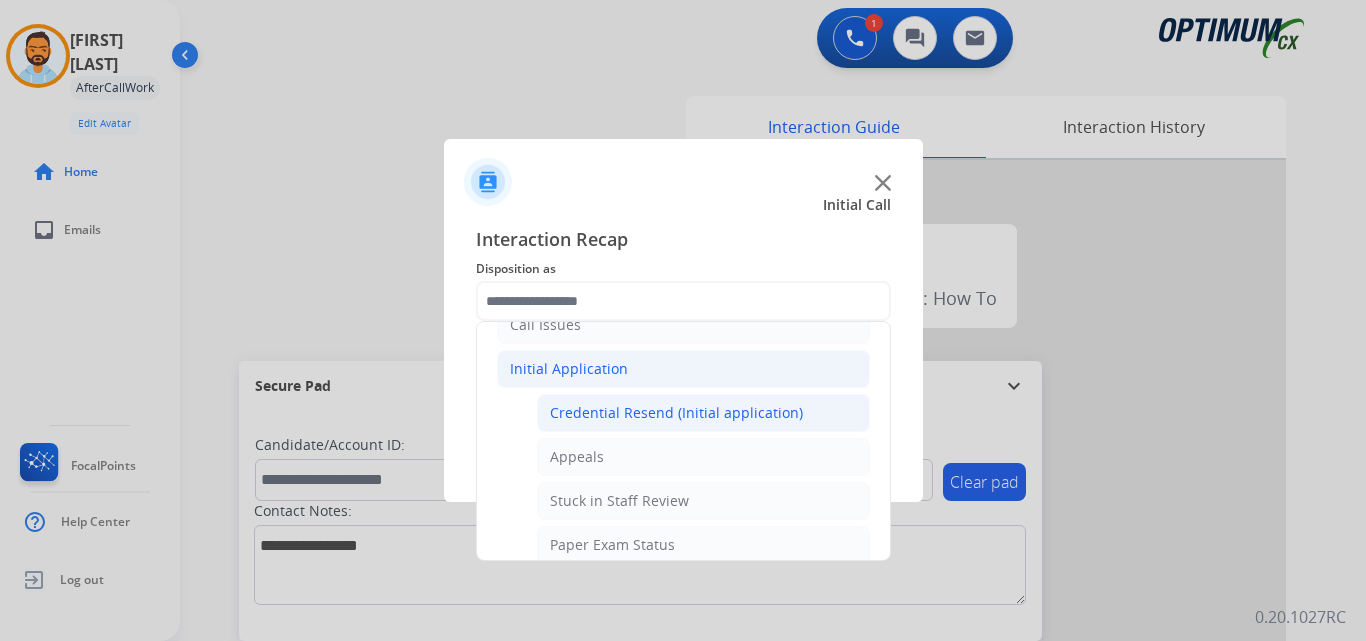 click on "Credential Resend (Initial application)" 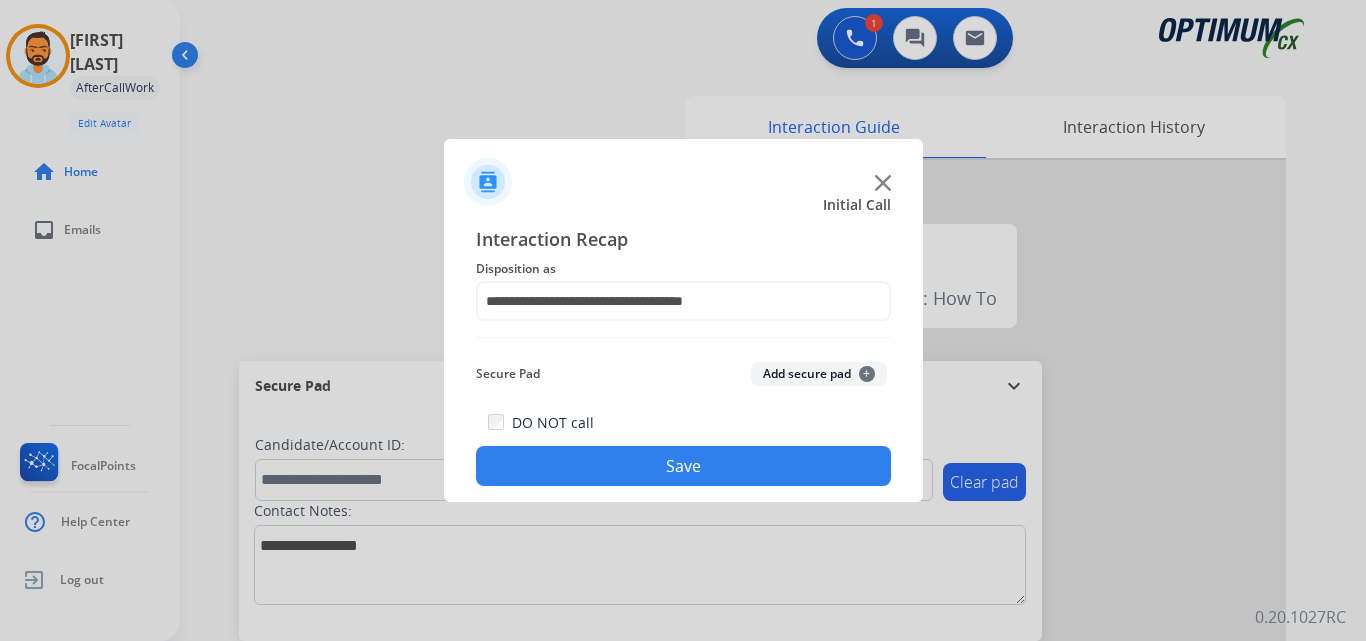 click on "Save" 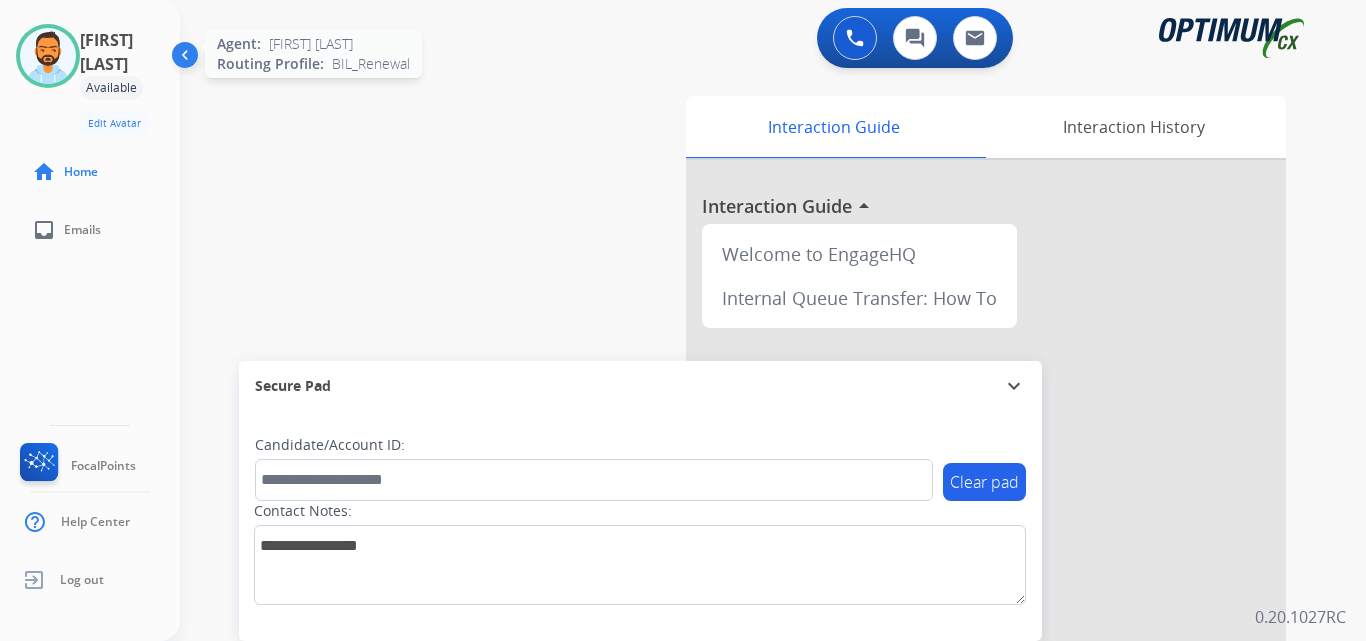 click at bounding box center (48, 56) 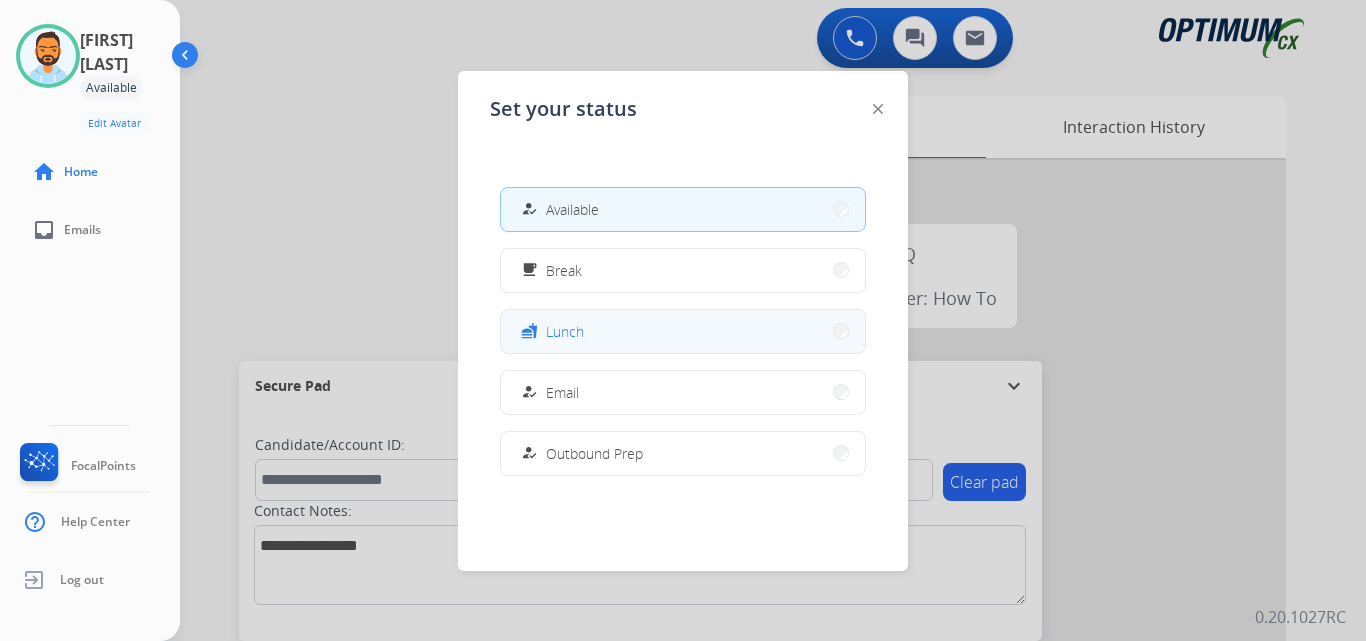 click on "fastfood Lunch" at bounding box center [683, 331] 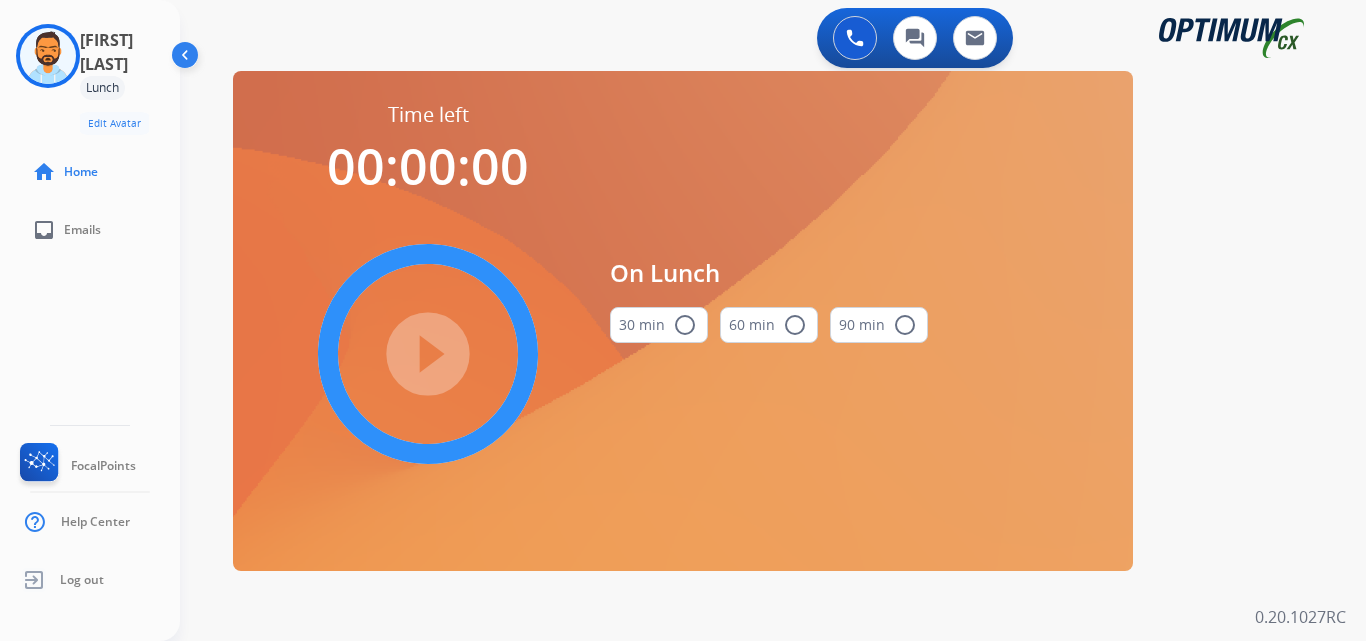 click on "30 min  radio_button_unchecked" at bounding box center (659, 325) 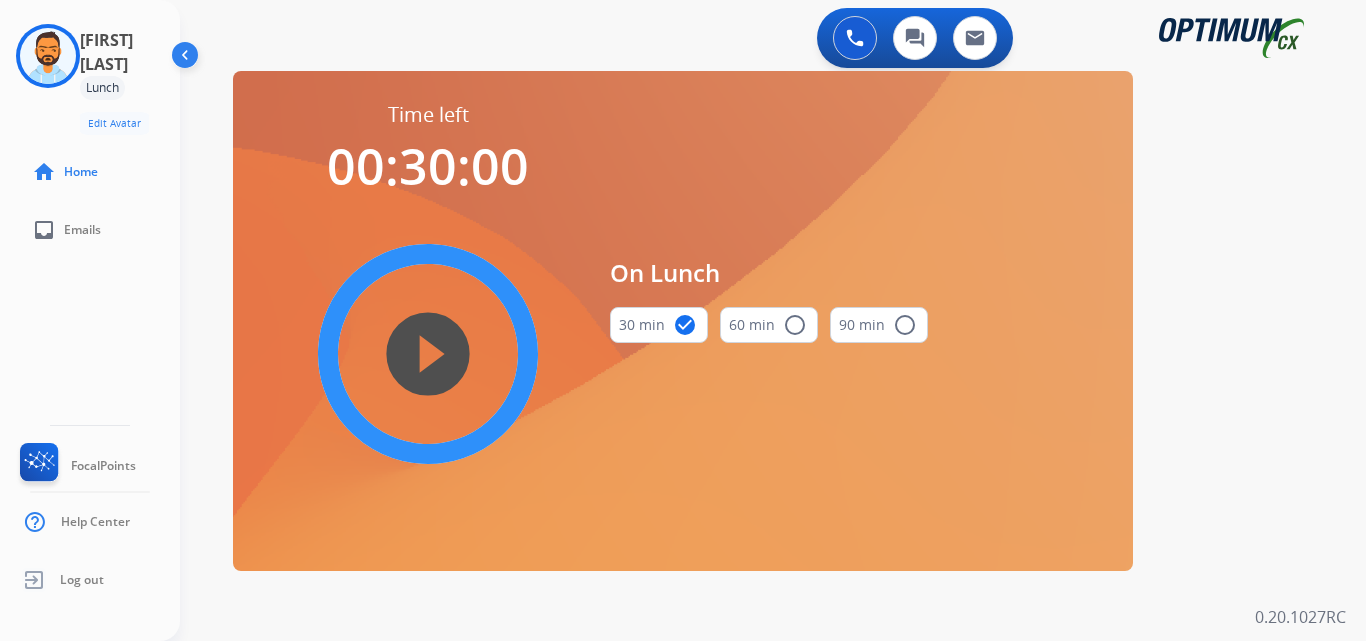 click on "play_circle_filled" at bounding box center [428, 354] 